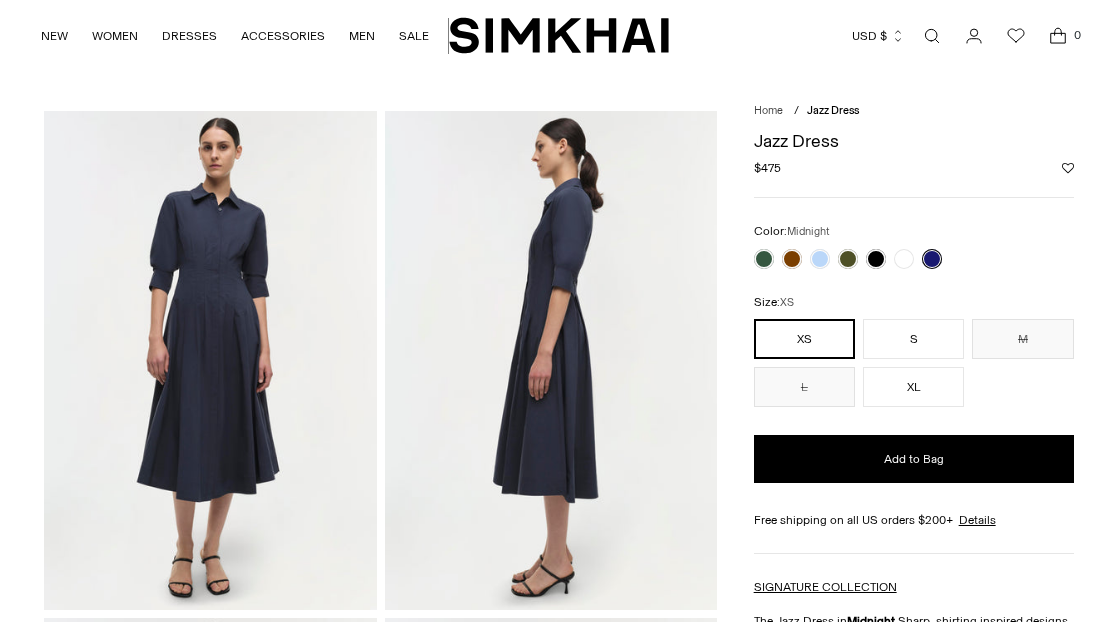 scroll, scrollTop: 0, scrollLeft: 0, axis: both 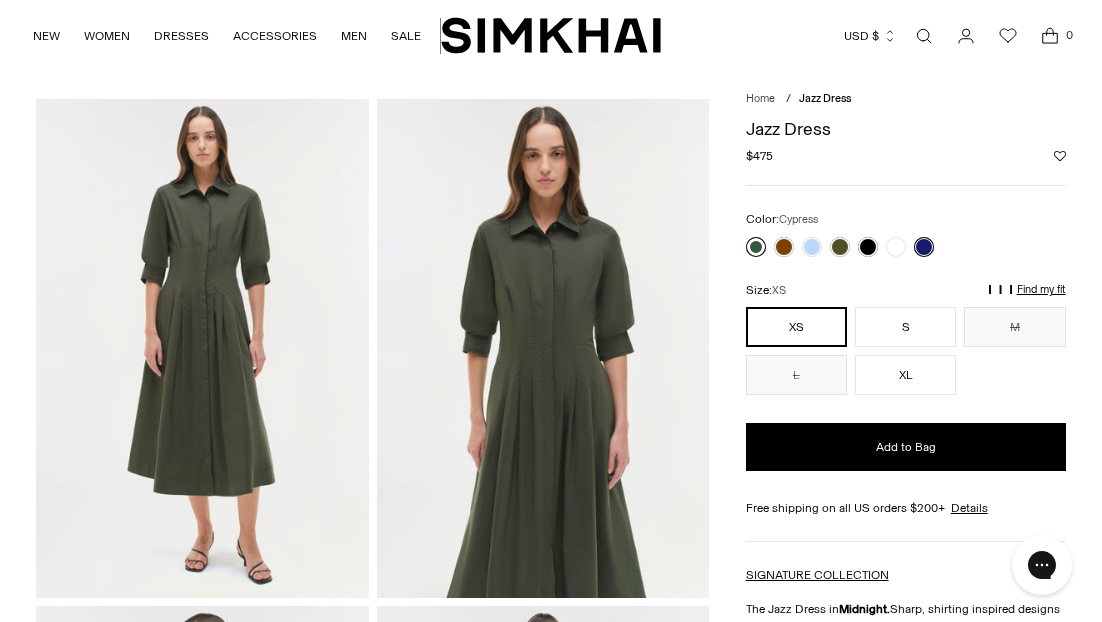 click at bounding box center (756, 247) 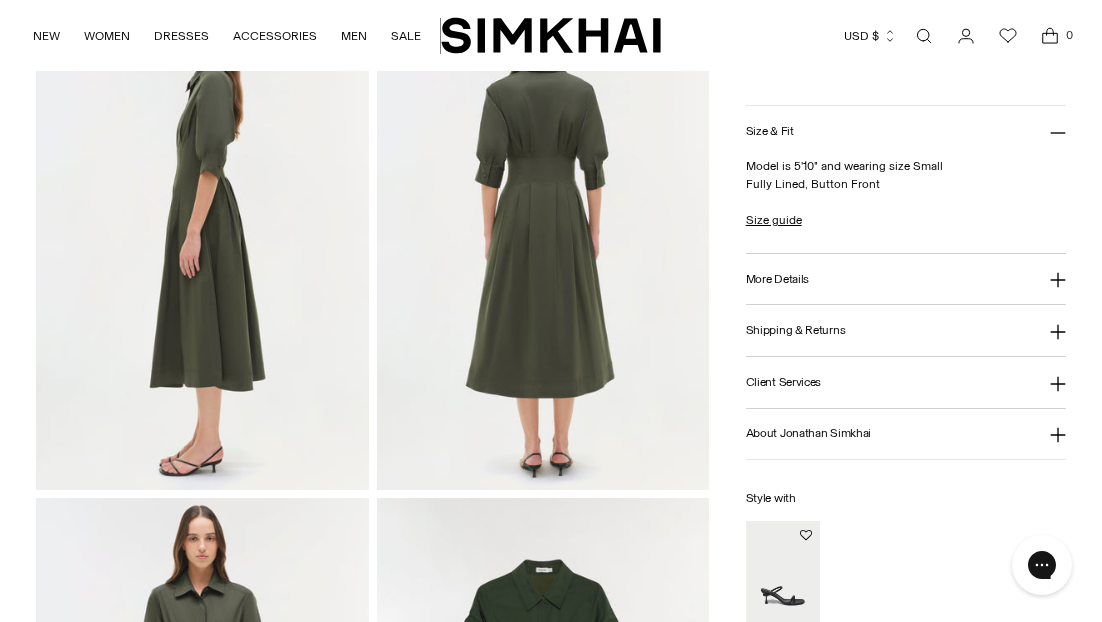 scroll, scrollTop: 0, scrollLeft: 0, axis: both 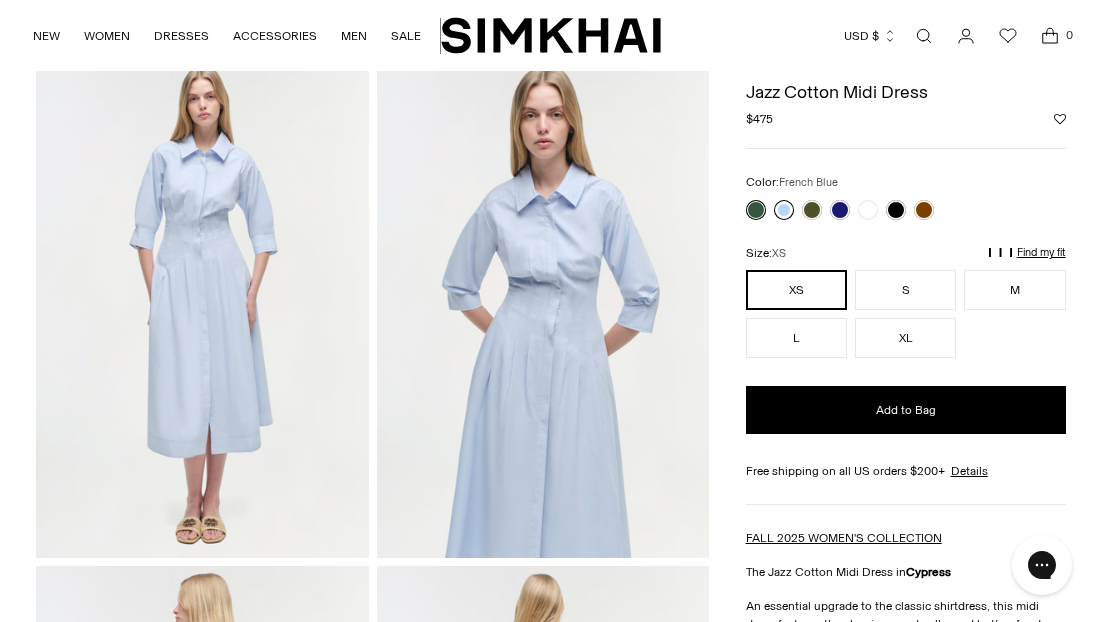 click at bounding box center [784, 210] 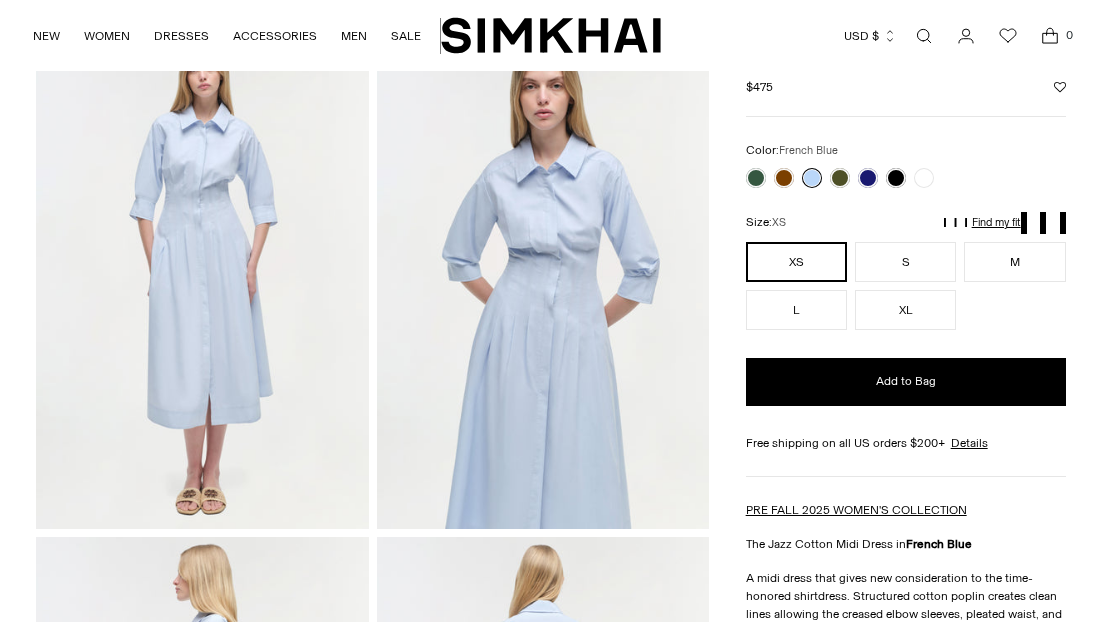 scroll, scrollTop: 494, scrollLeft: 0, axis: vertical 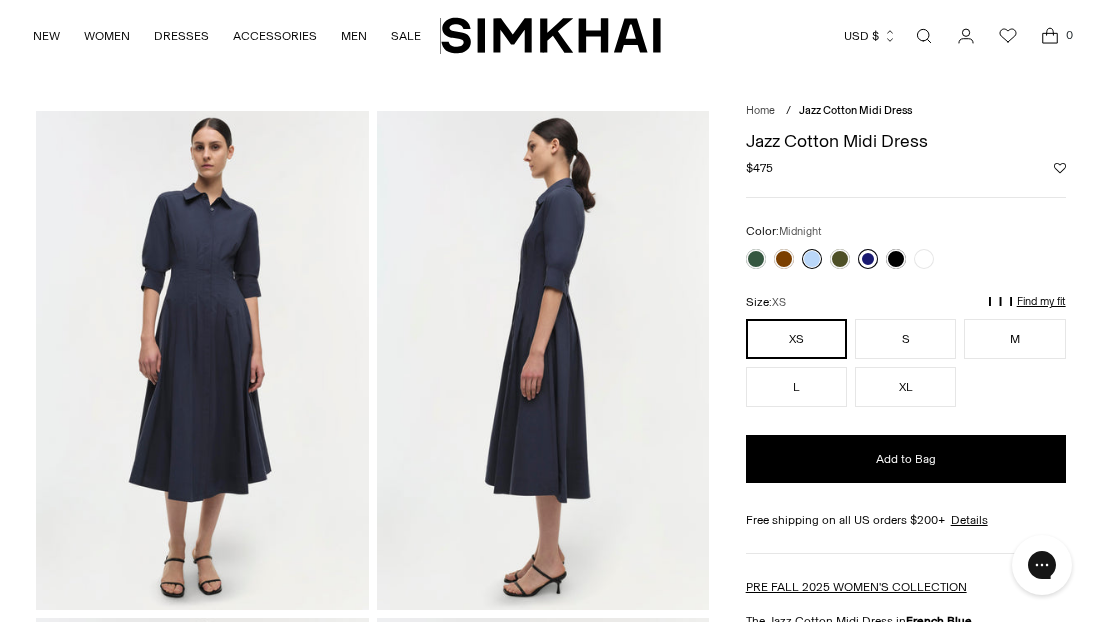 click at bounding box center [868, 259] 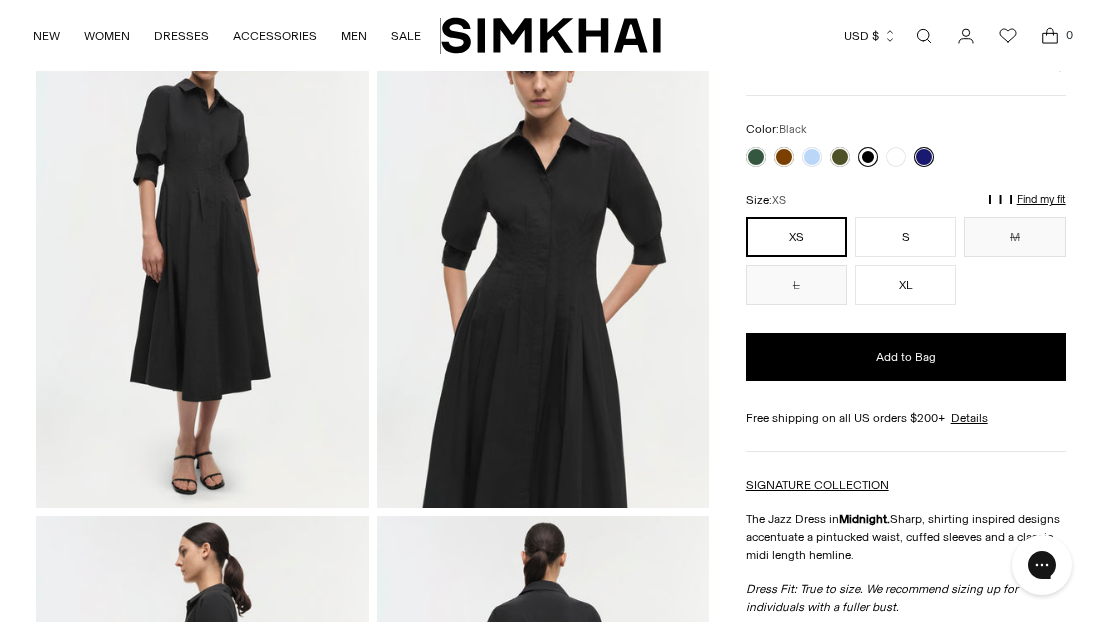 scroll, scrollTop: 0, scrollLeft: 0, axis: both 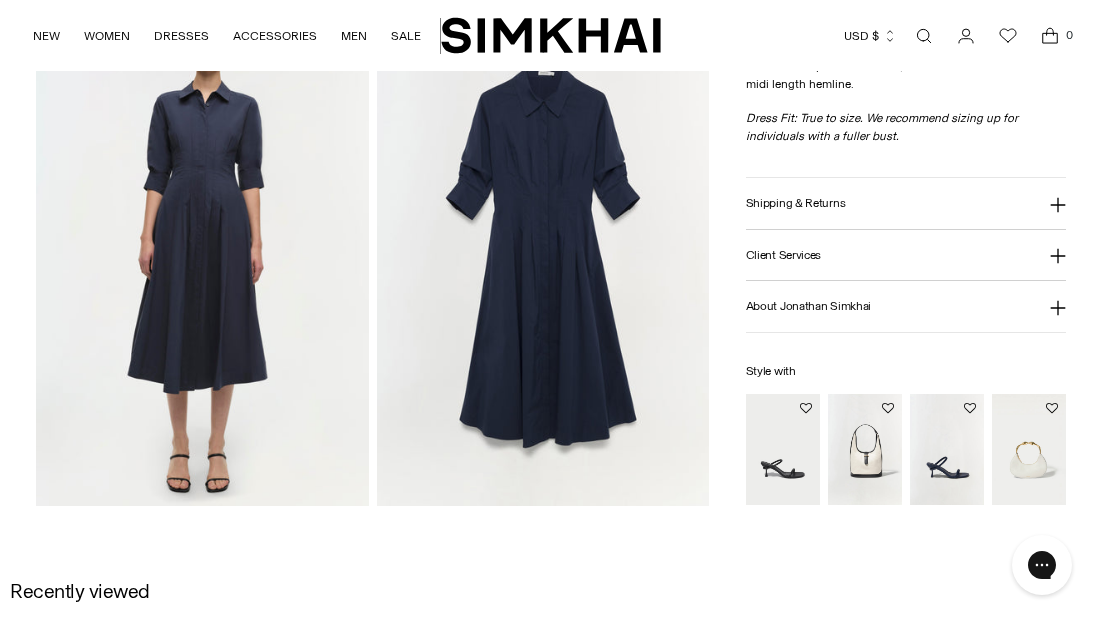 click on "Shipping & Returns" at bounding box center (906, 204) 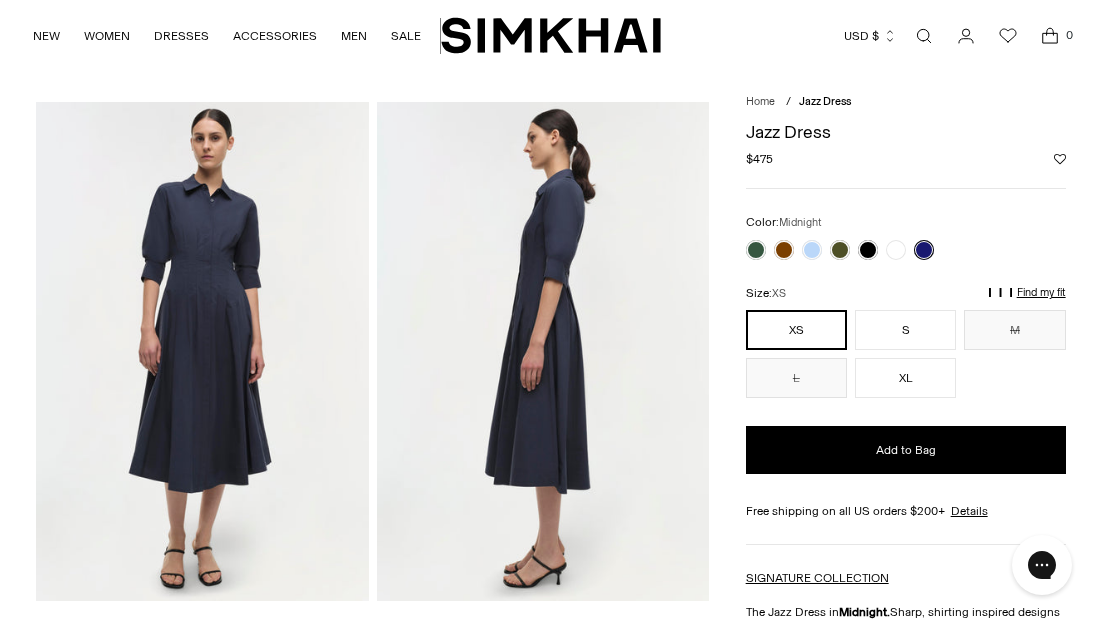 scroll, scrollTop: 25, scrollLeft: 0, axis: vertical 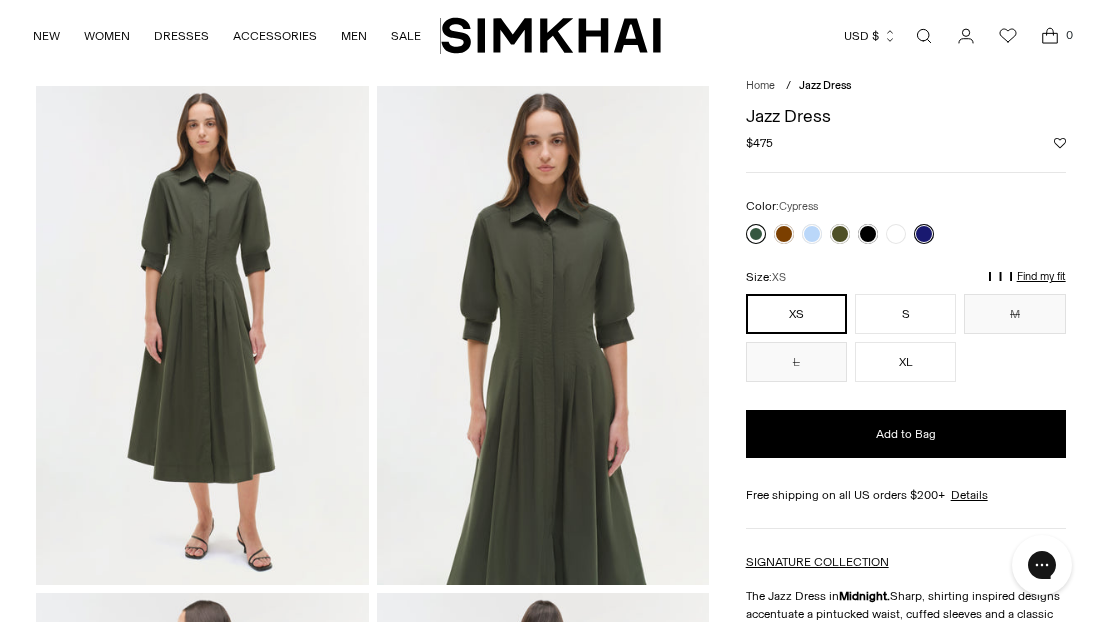 click at bounding box center [756, 234] 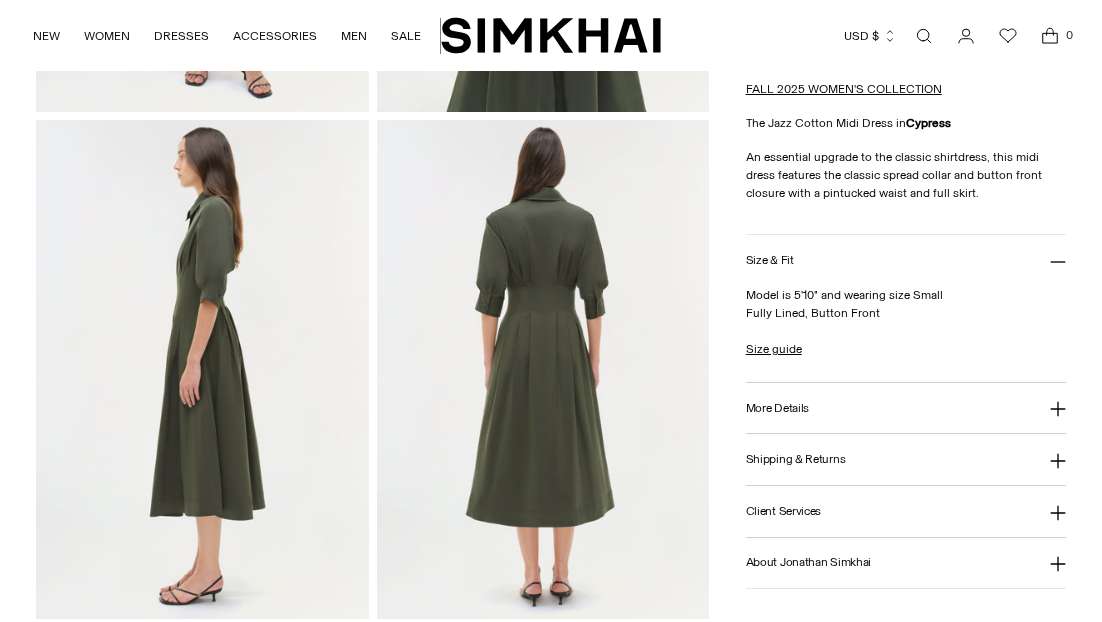 scroll, scrollTop: 0, scrollLeft: 0, axis: both 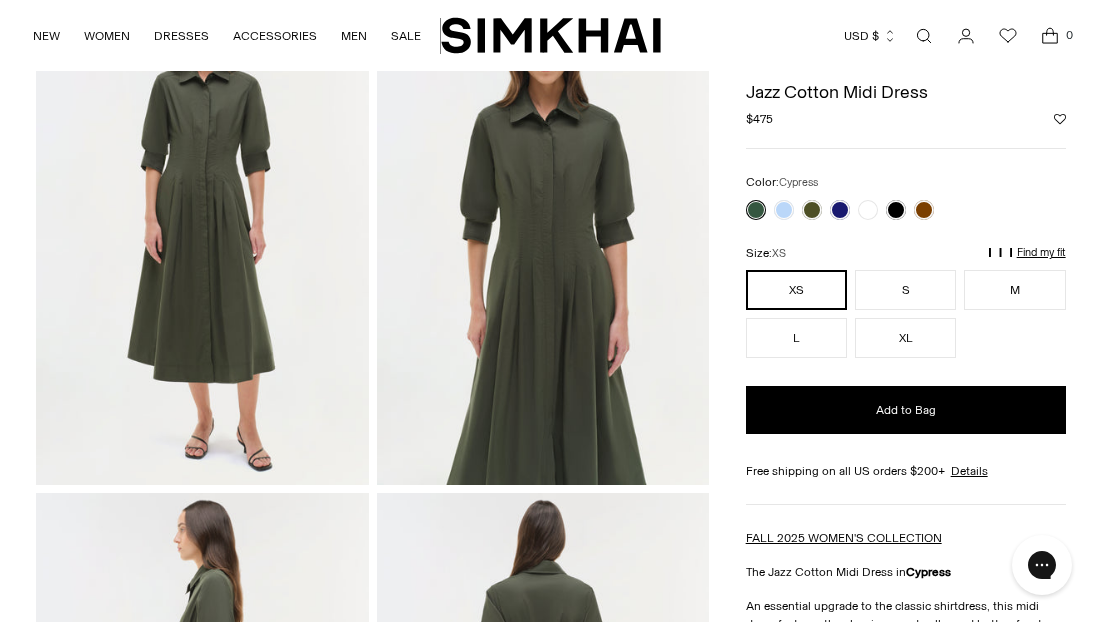 click on "Find my fit" at bounding box center (864, 262) 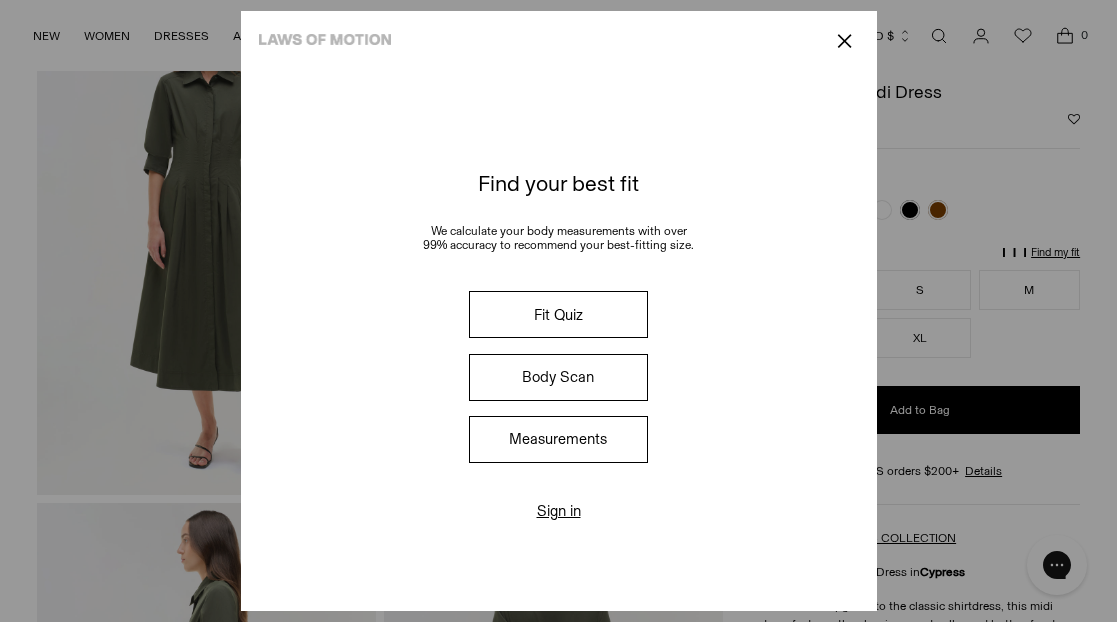 click on "Fit Quiz" at bounding box center (558, 314) 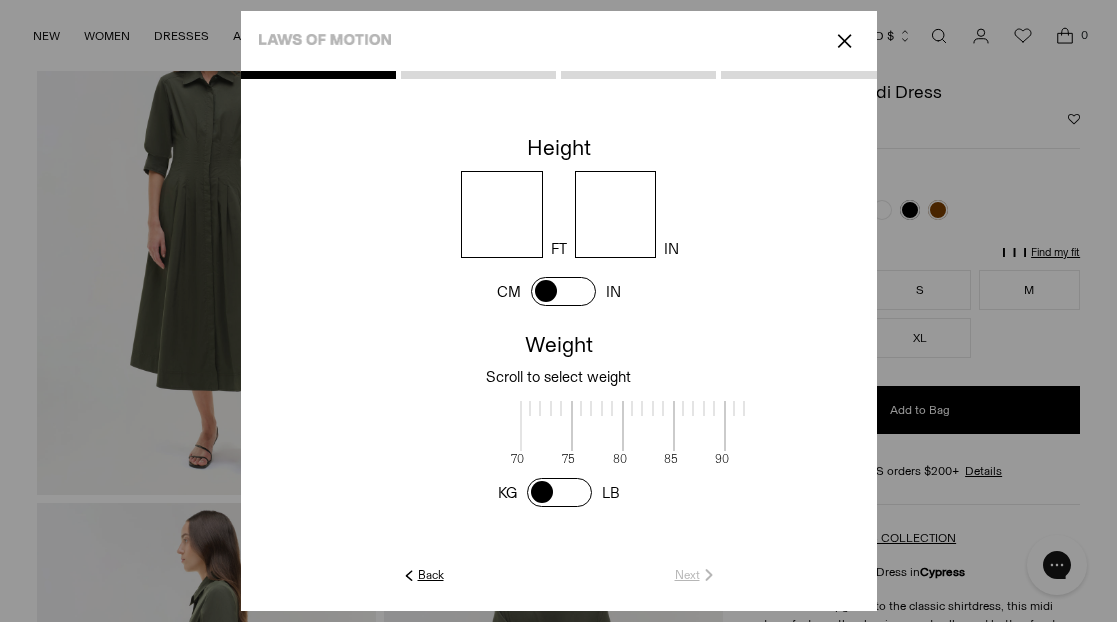 scroll, scrollTop: 2, scrollLeft: 650, axis: both 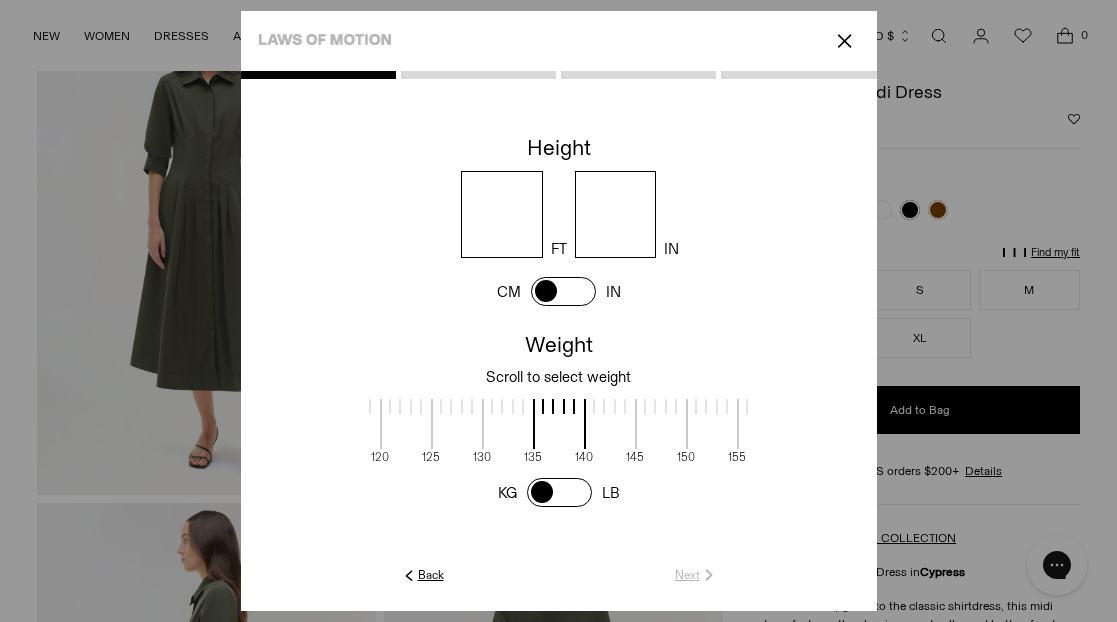 click at bounding box center (502, 214) 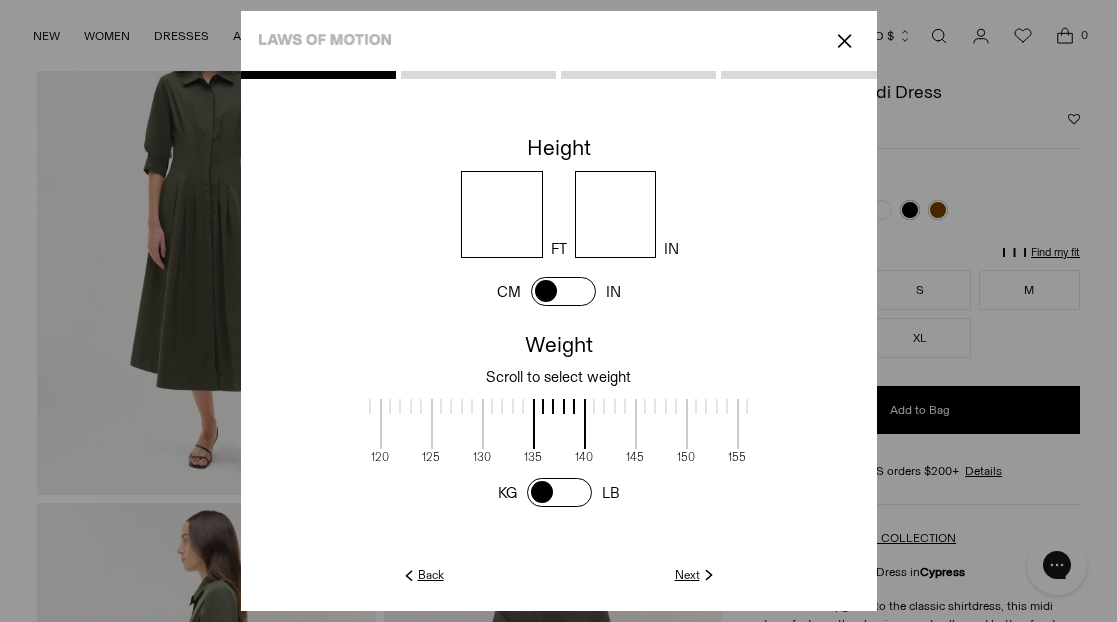 type on "*" 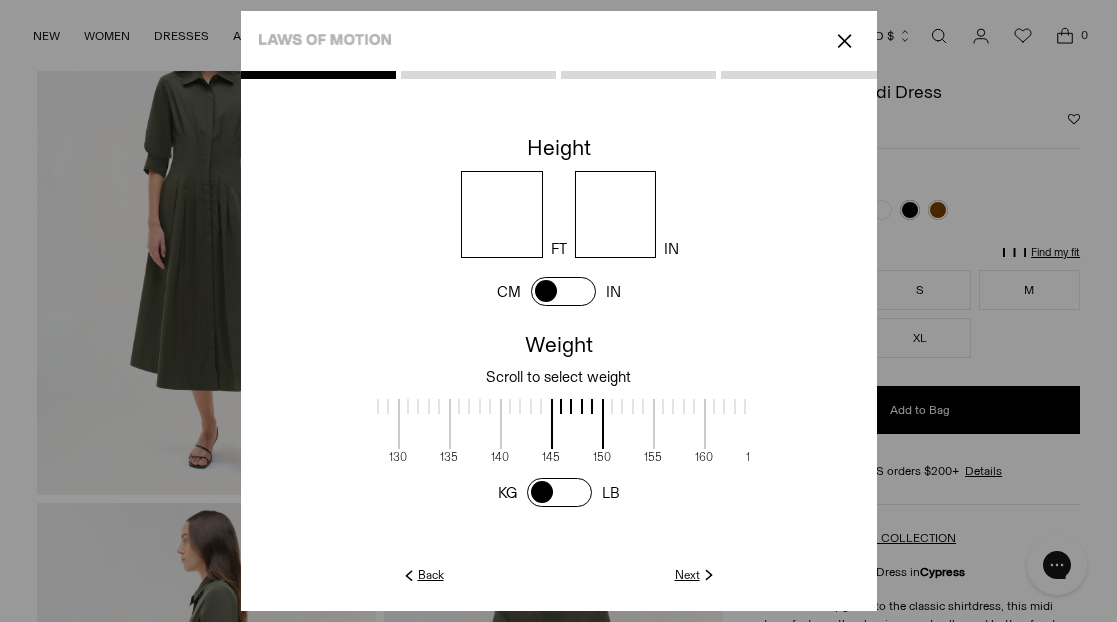 scroll, scrollTop: 2, scrollLeft: 754, axis: both 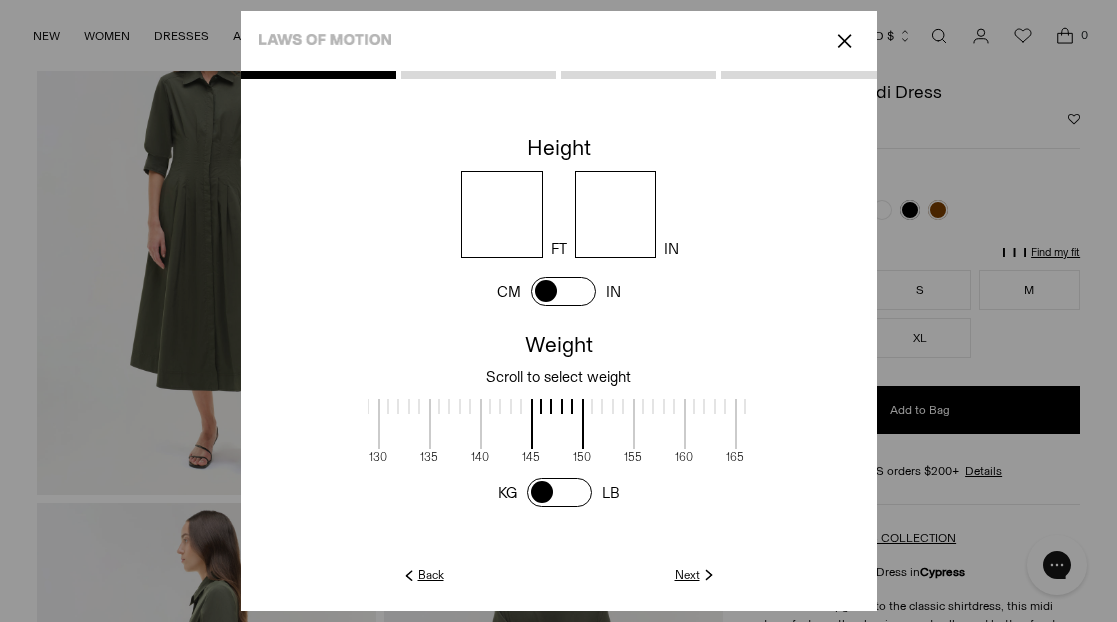 drag, startPoint x: 576, startPoint y: 403, endPoint x: 417, endPoint y: 382, distance: 160.3808 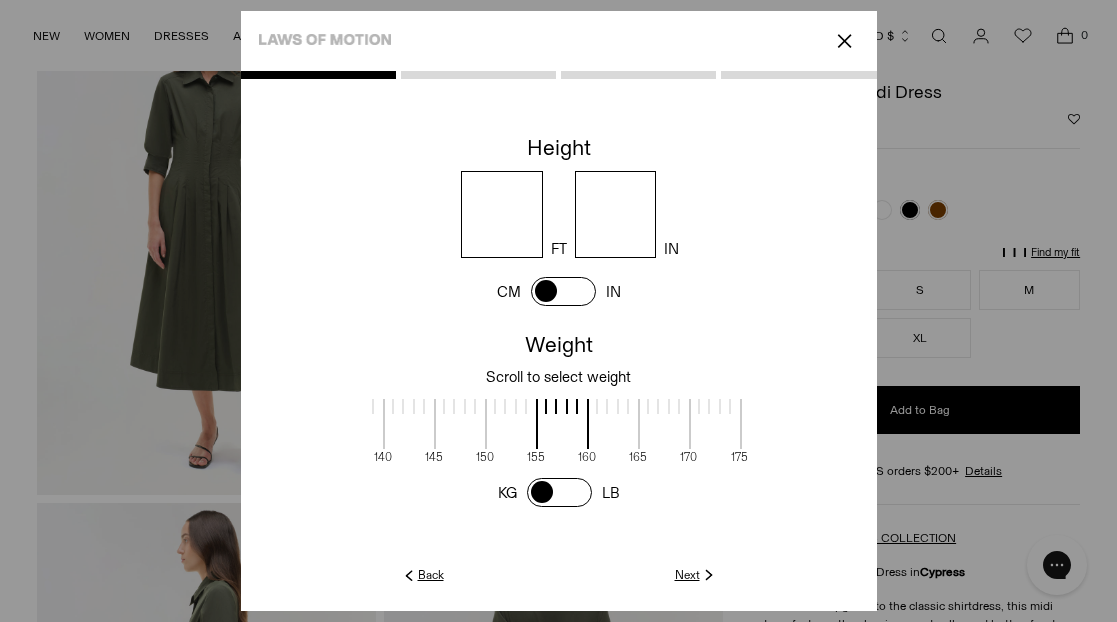 scroll, scrollTop: 2, scrollLeft: 848, axis: both 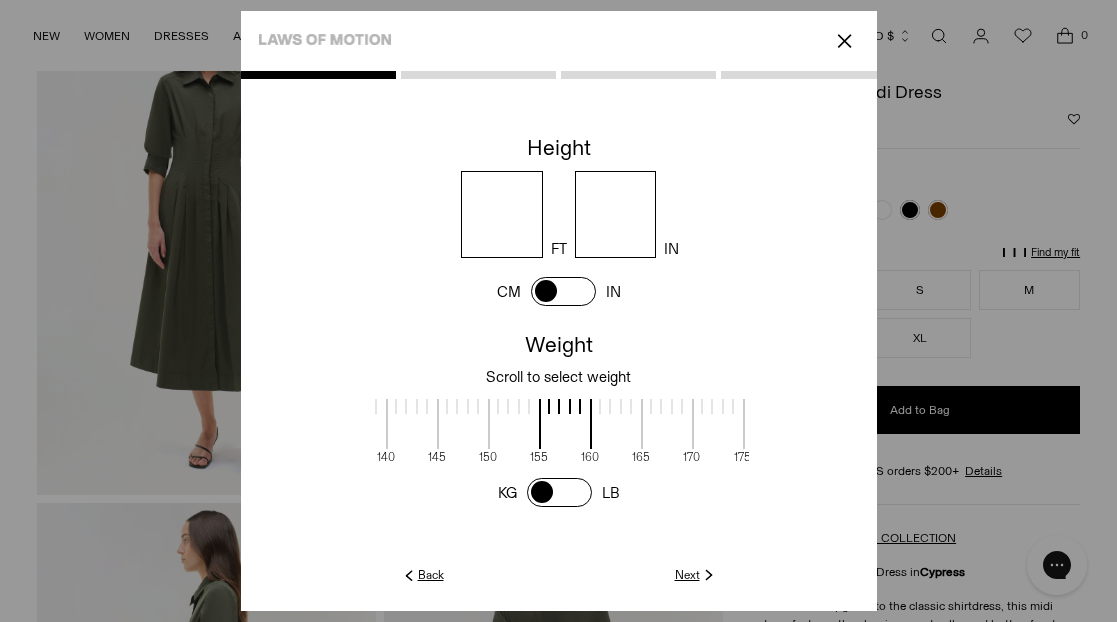 drag, startPoint x: 616, startPoint y: 401, endPoint x: 522, endPoint y: 406, distance: 94.13288 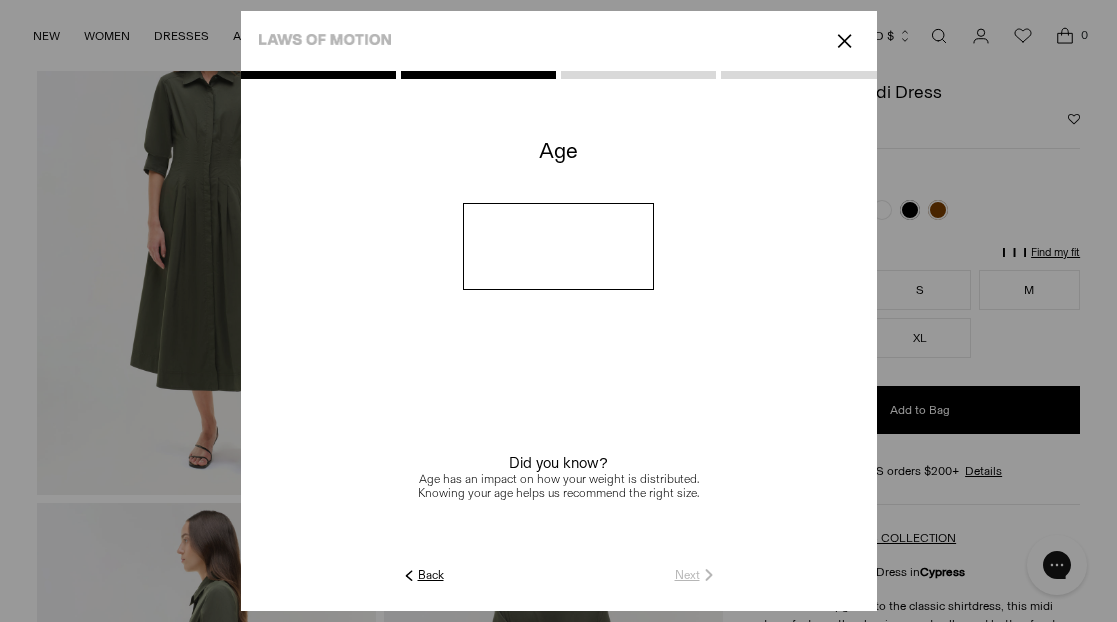 click at bounding box center [558, 246] 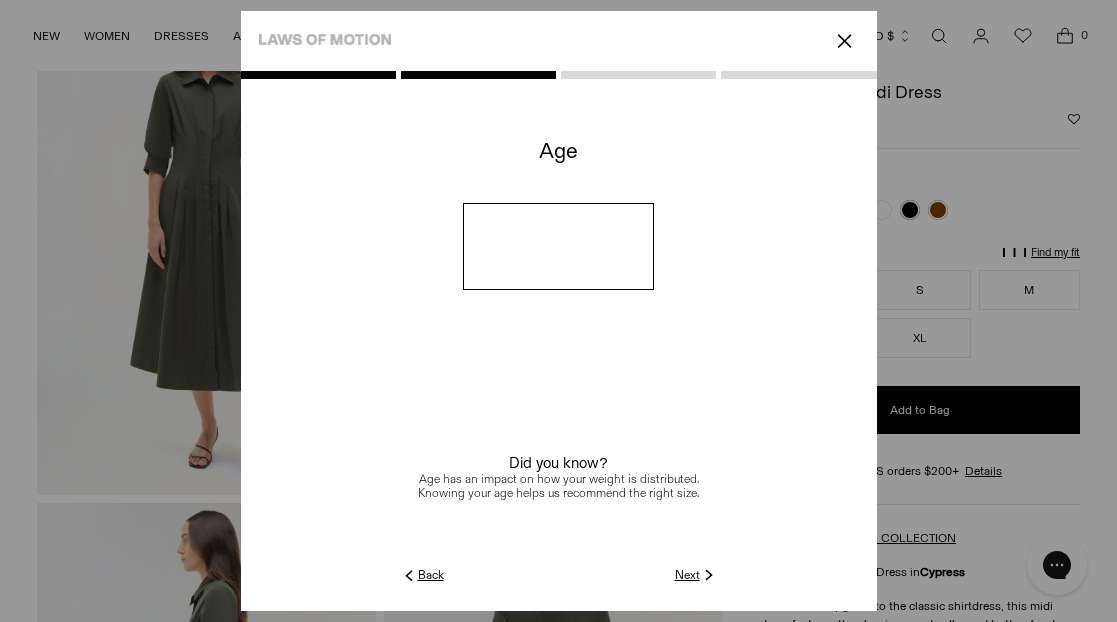 type on "**" 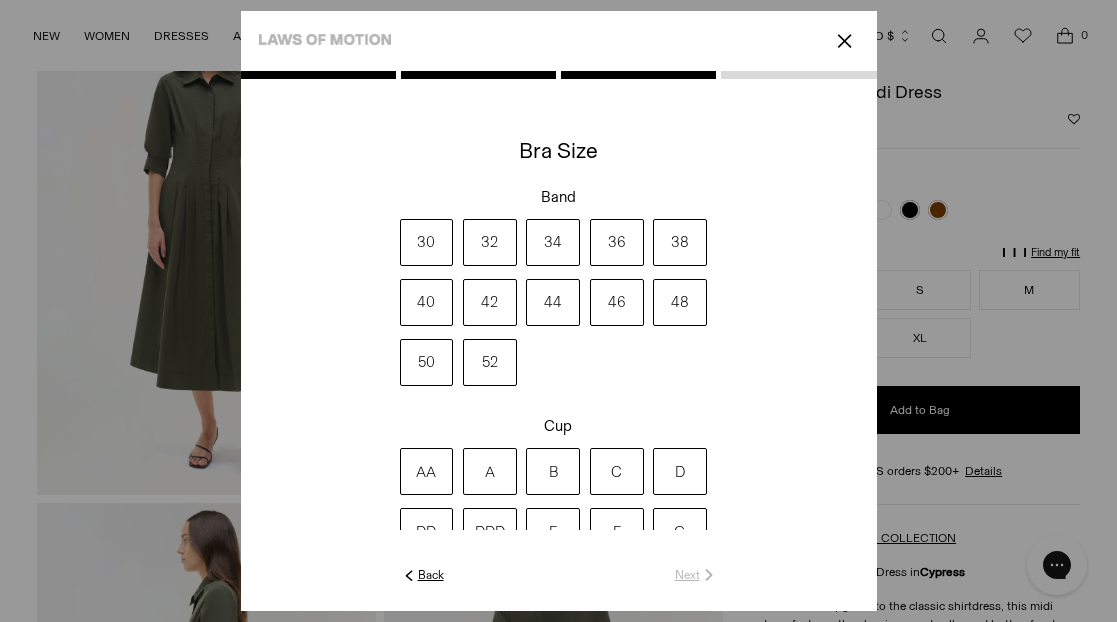 click on "34" at bounding box center [553, 242] 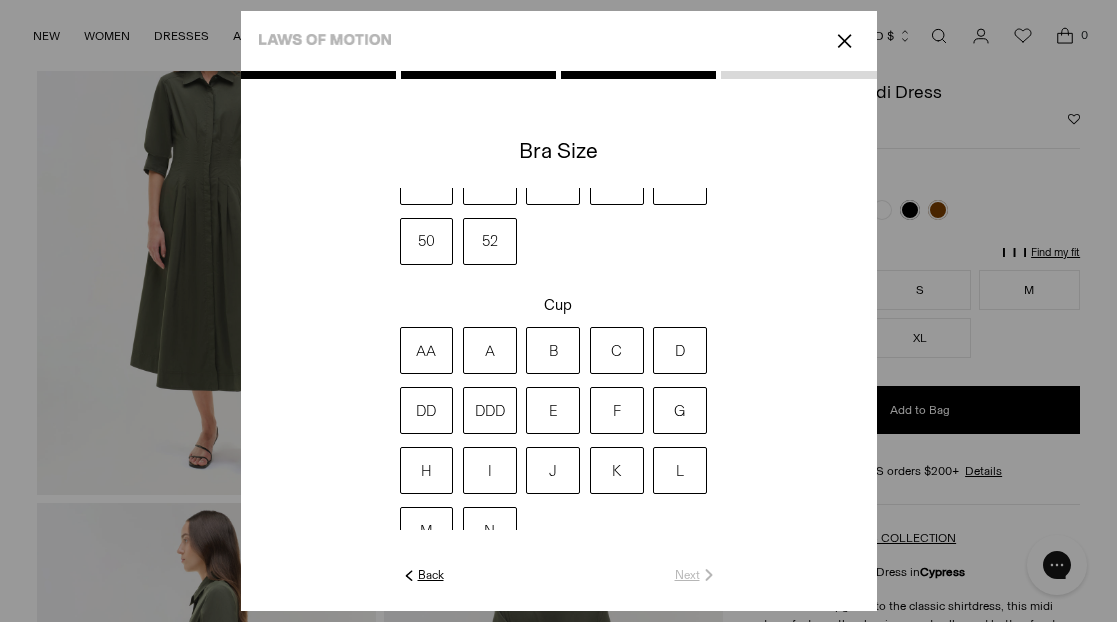 scroll, scrollTop: 122, scrollLeft: 0, axis: vertical 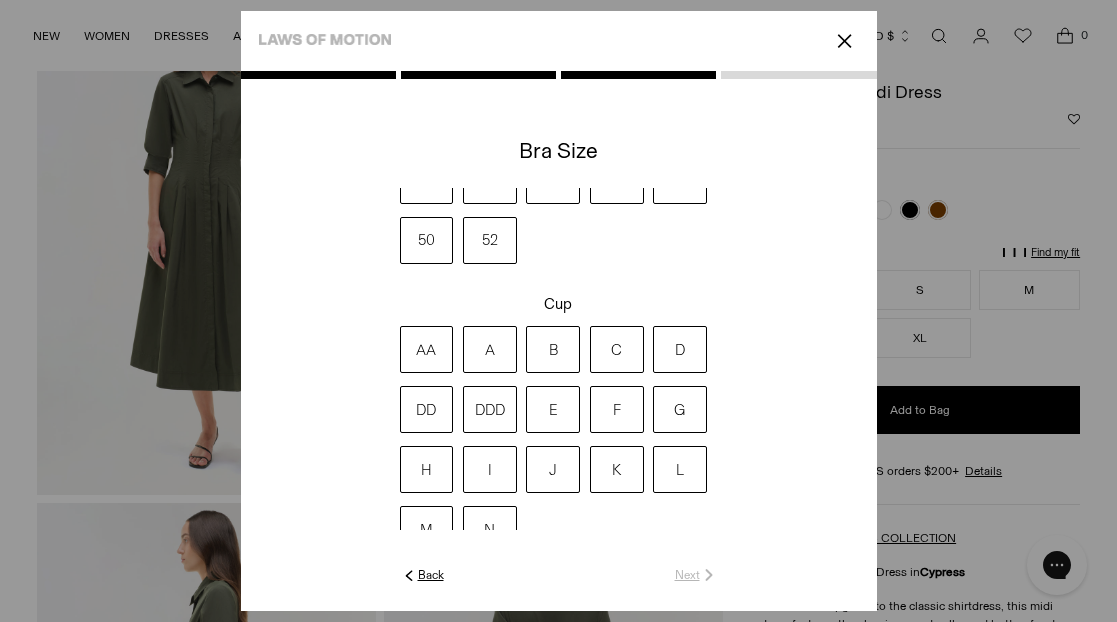 click on "DD" at bounding box center [427, 409] 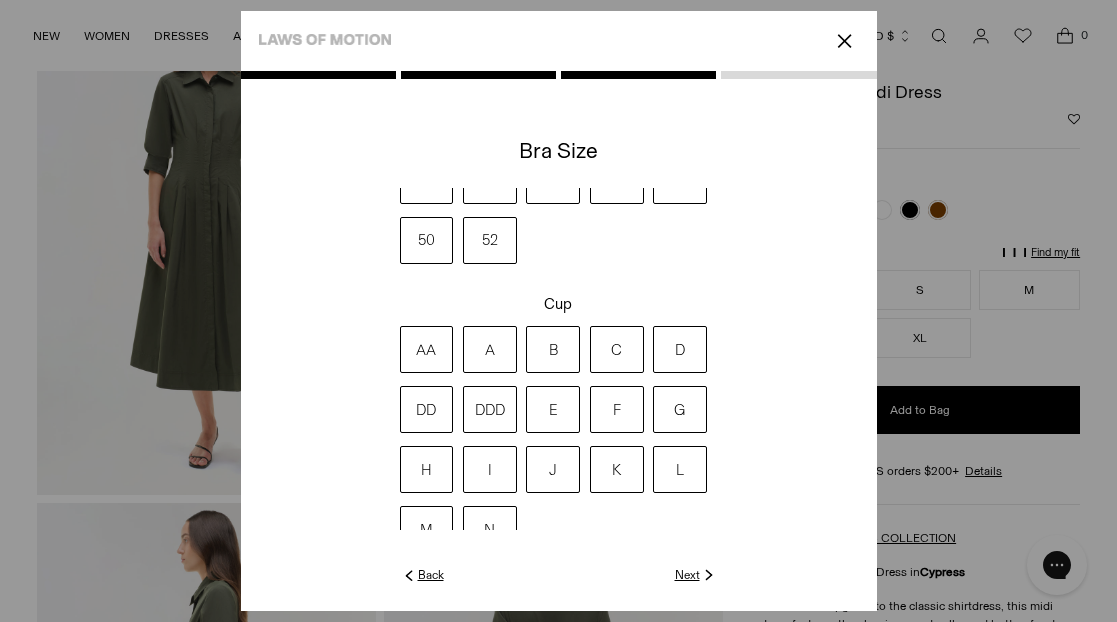 click on "Next" 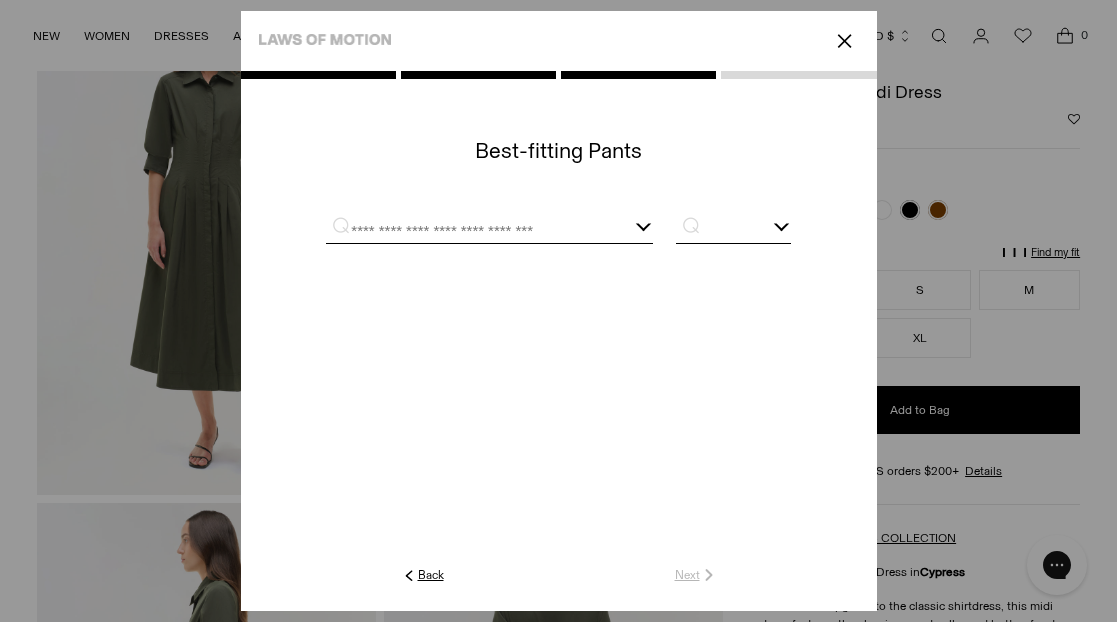 click at bounding box center [465, 230] 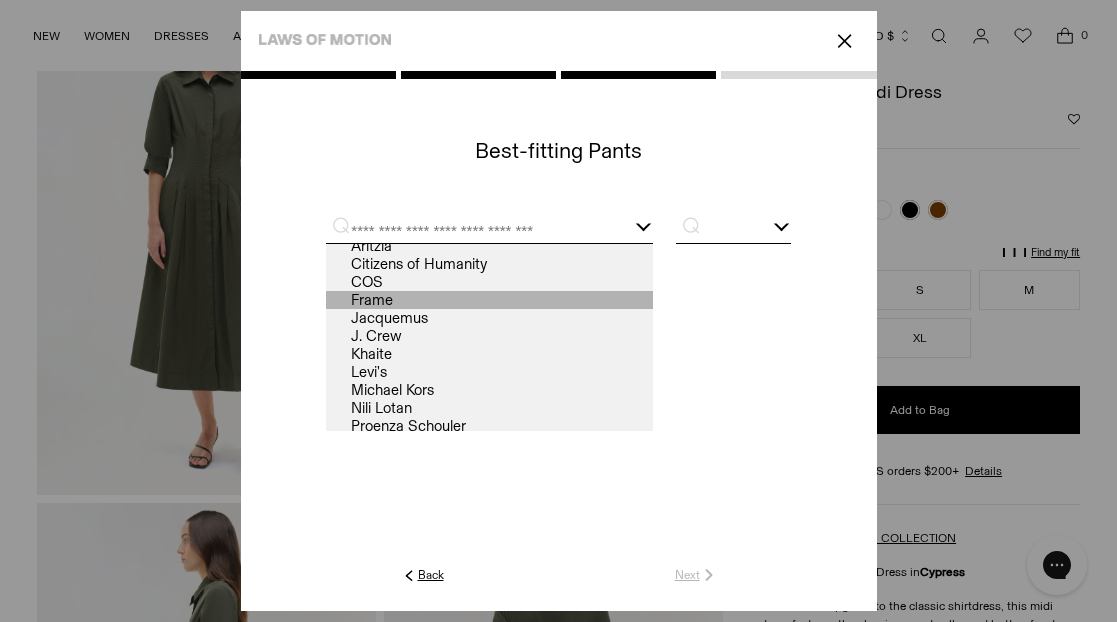 scroll, scrollTop: 0, scrollLeft: 0, axis: both 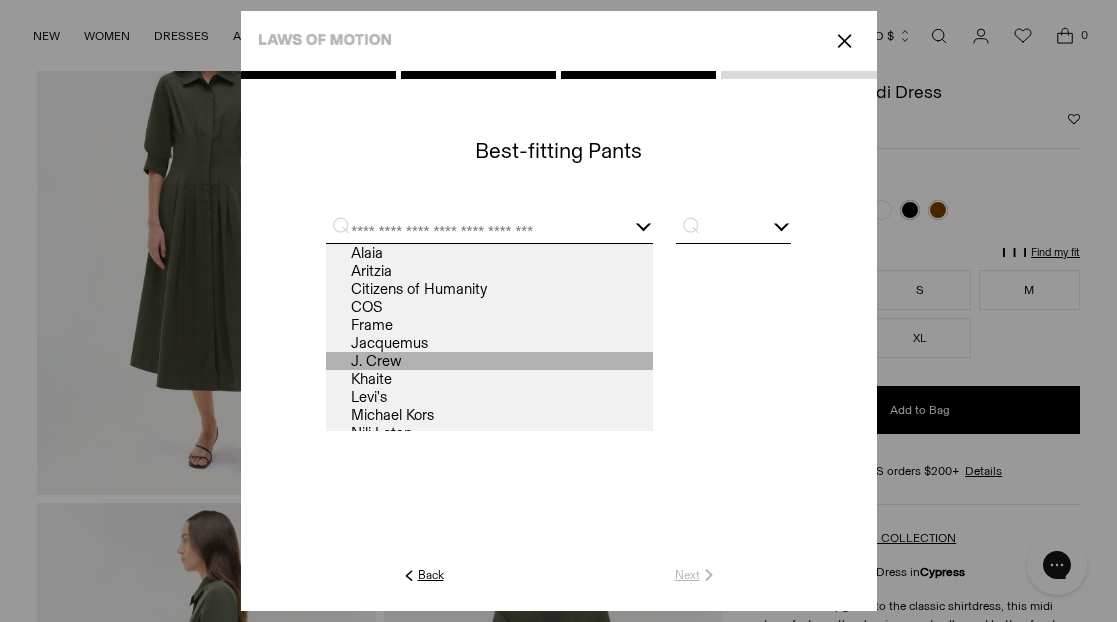 click on "J. Crew" at bounding box center (489, 361) 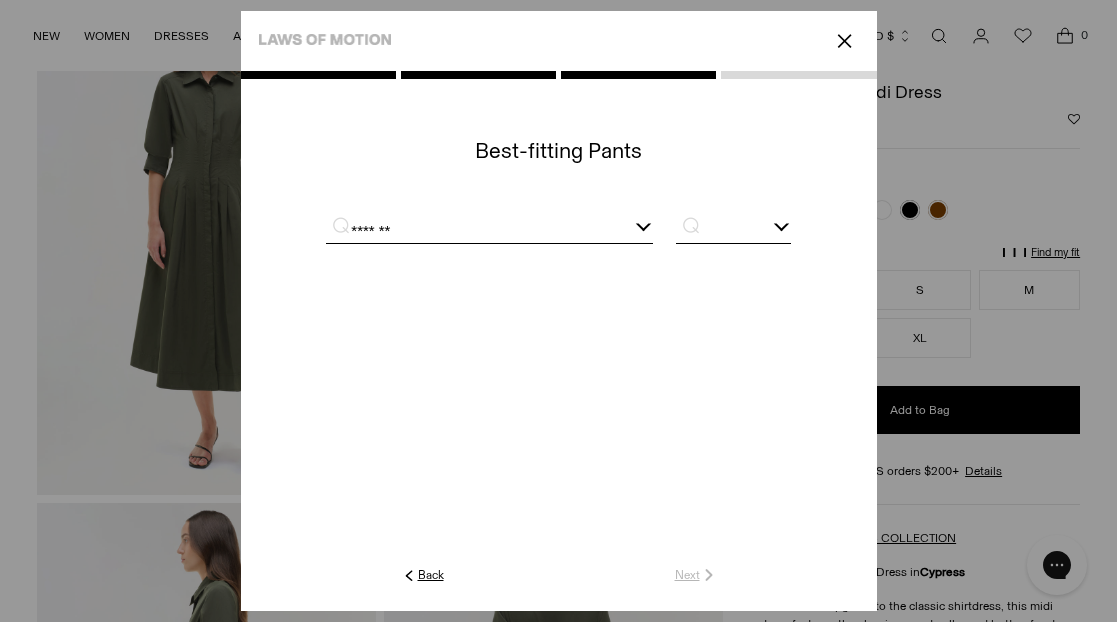 click at bounding box center [733, 230] 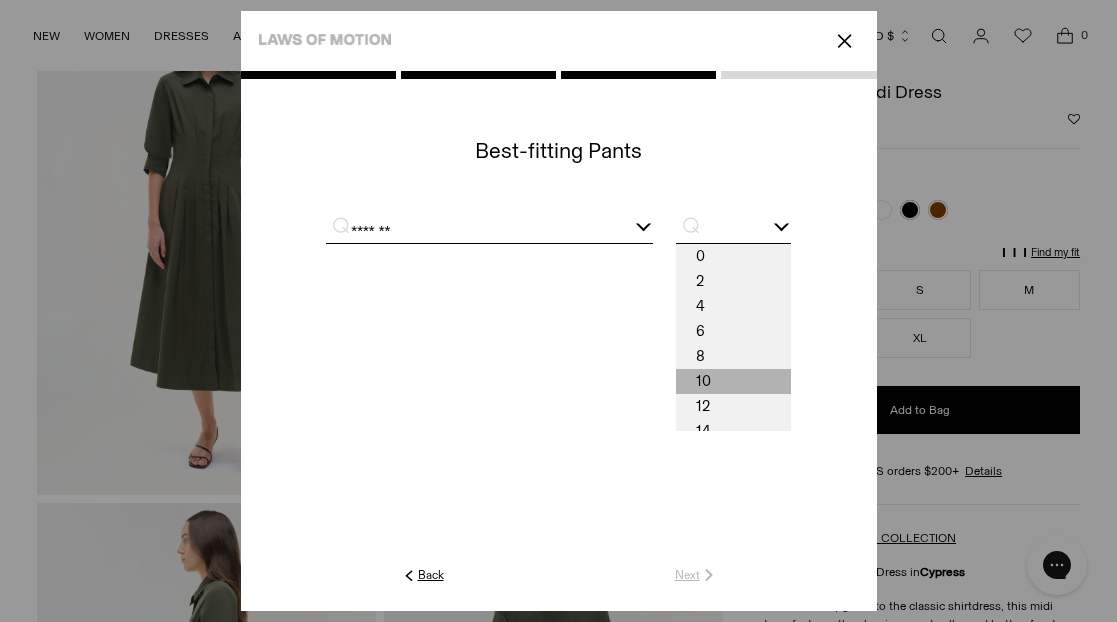 click on "10" at bounding box center [733, 381] 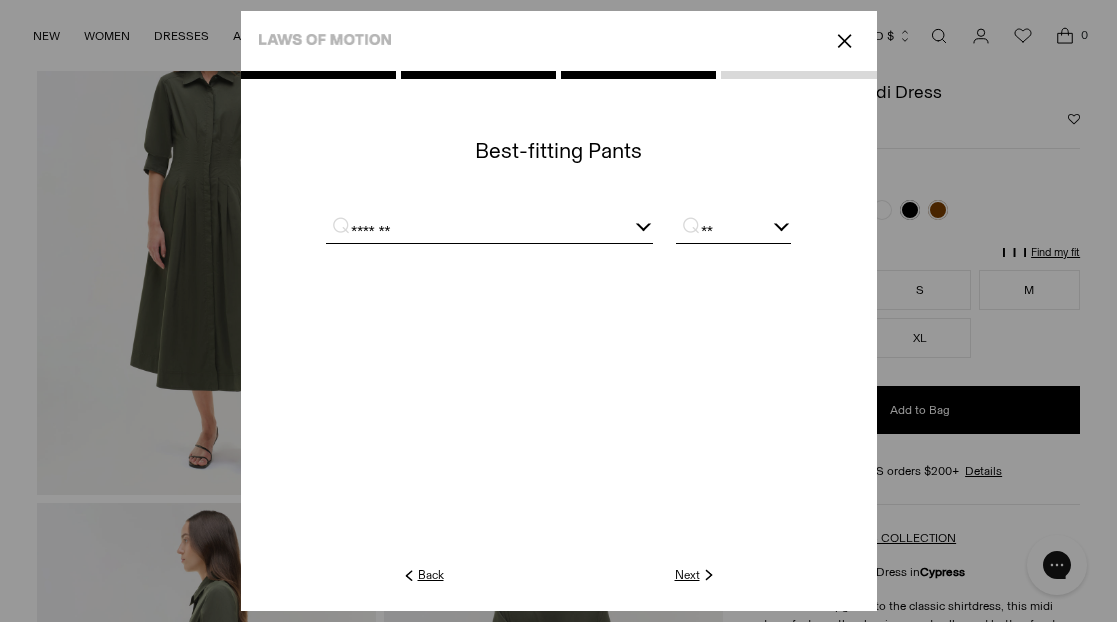 click on "**" at bounding box center [733, 230] 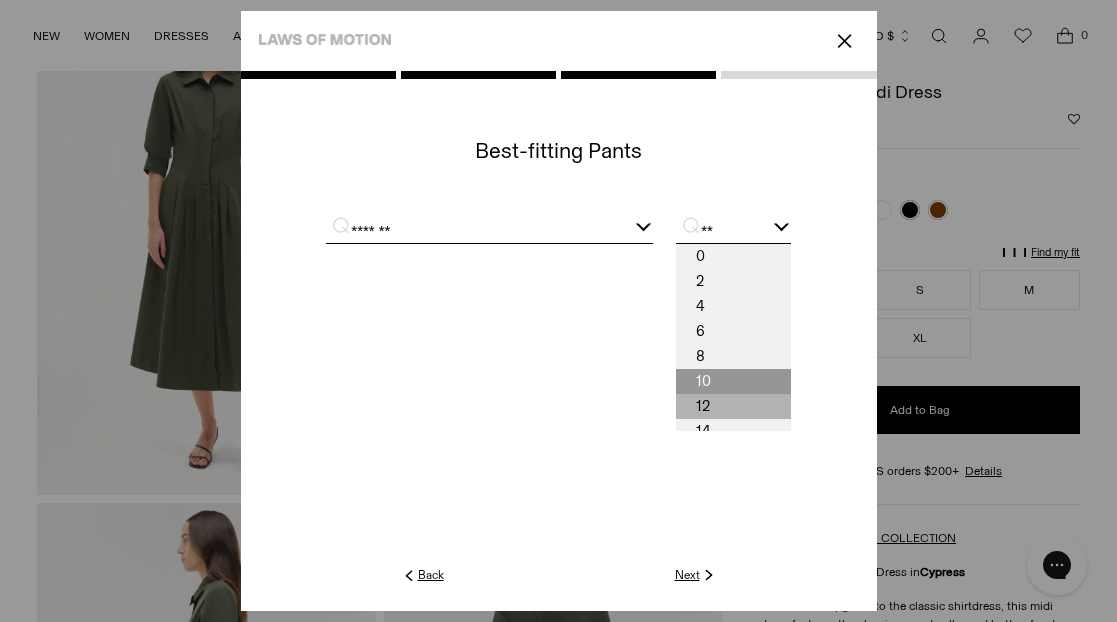click on "12" at bounding box center (733, 406) 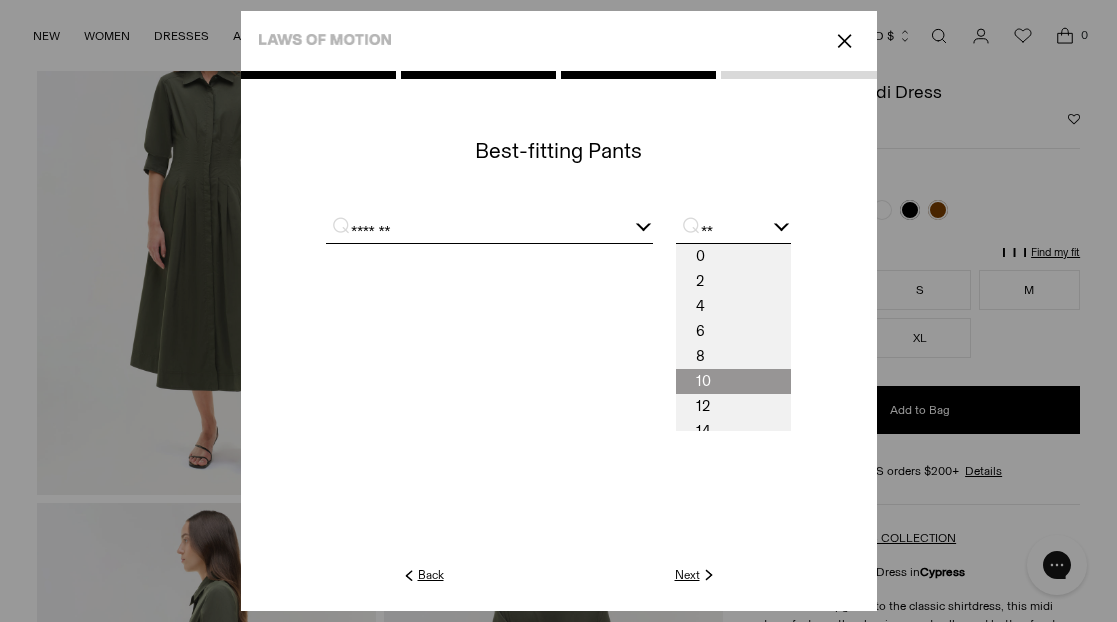 type on "**" 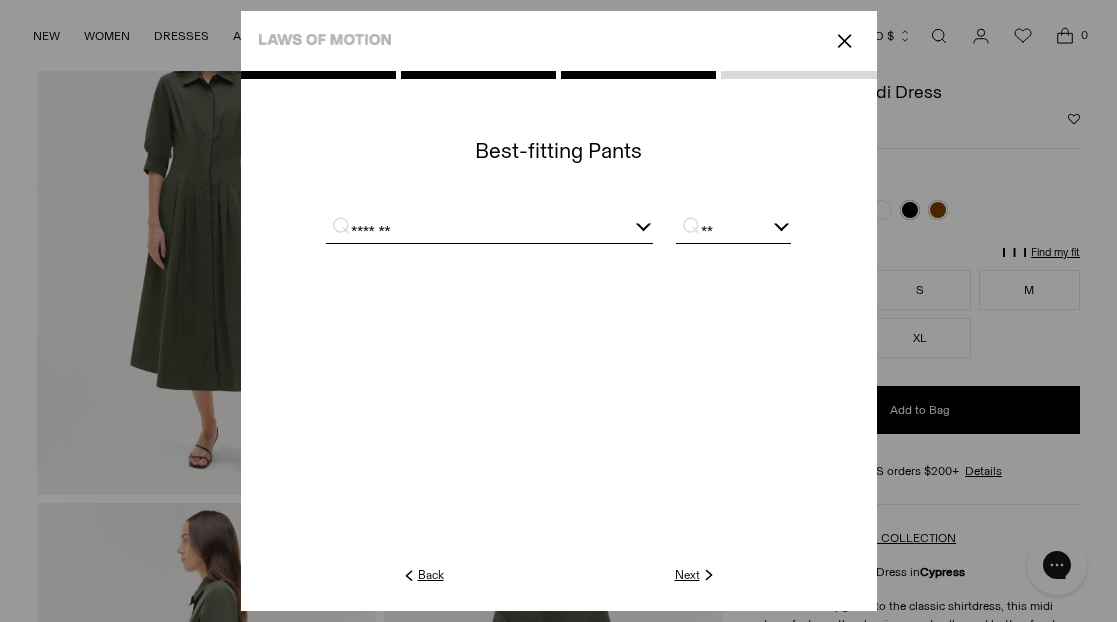 click on "Next" 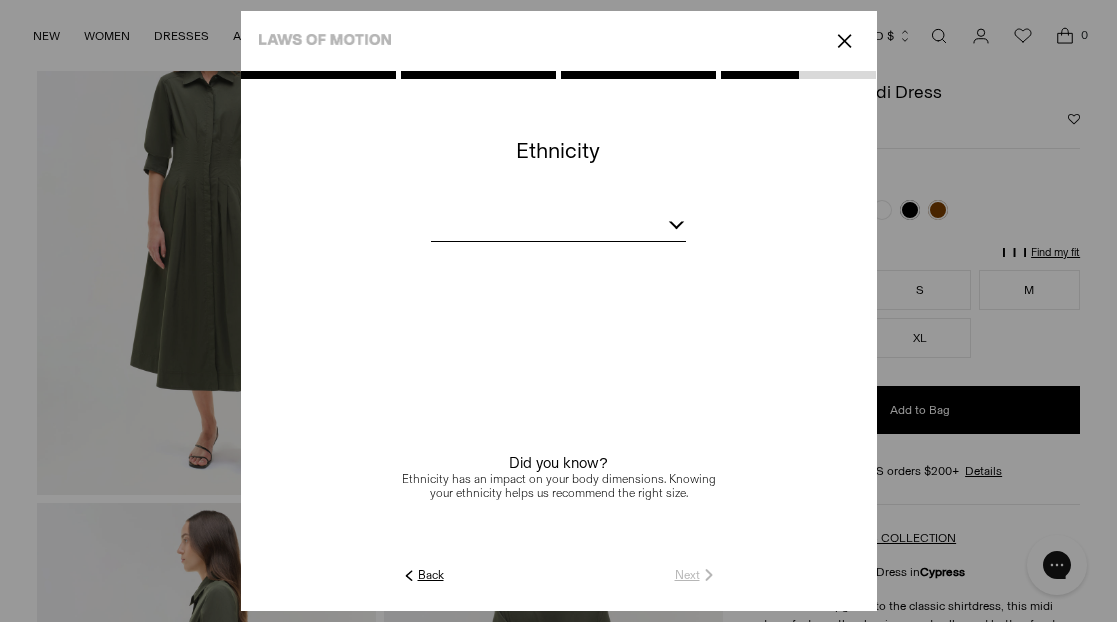 click at bounding box center [558, 228] 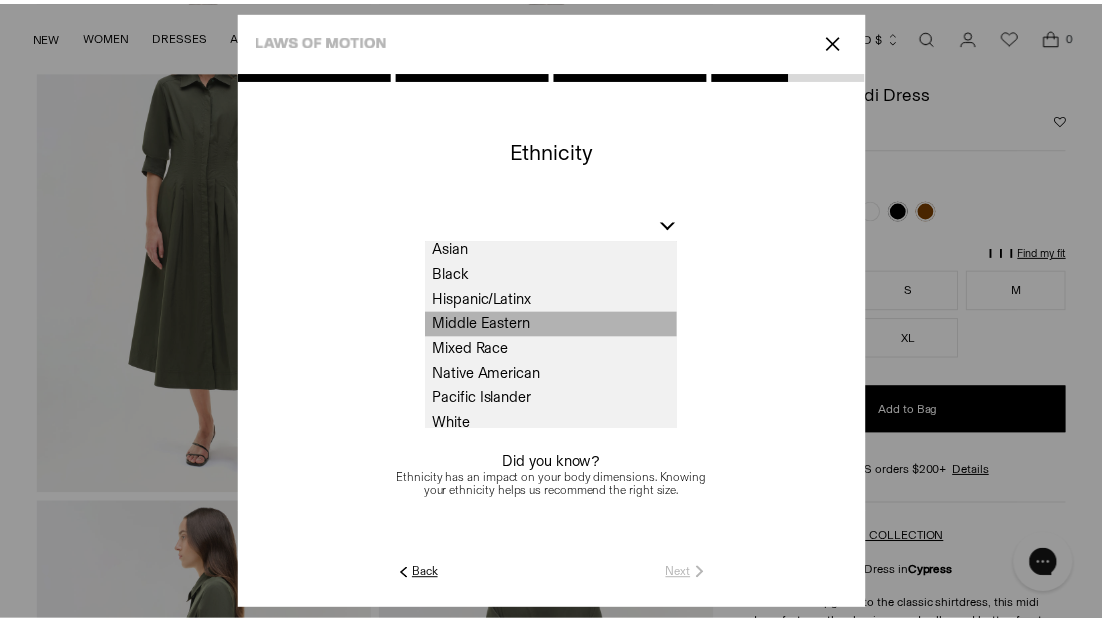 scroll, scrollTop: 63, scrollLeft: 0, axis: vertical 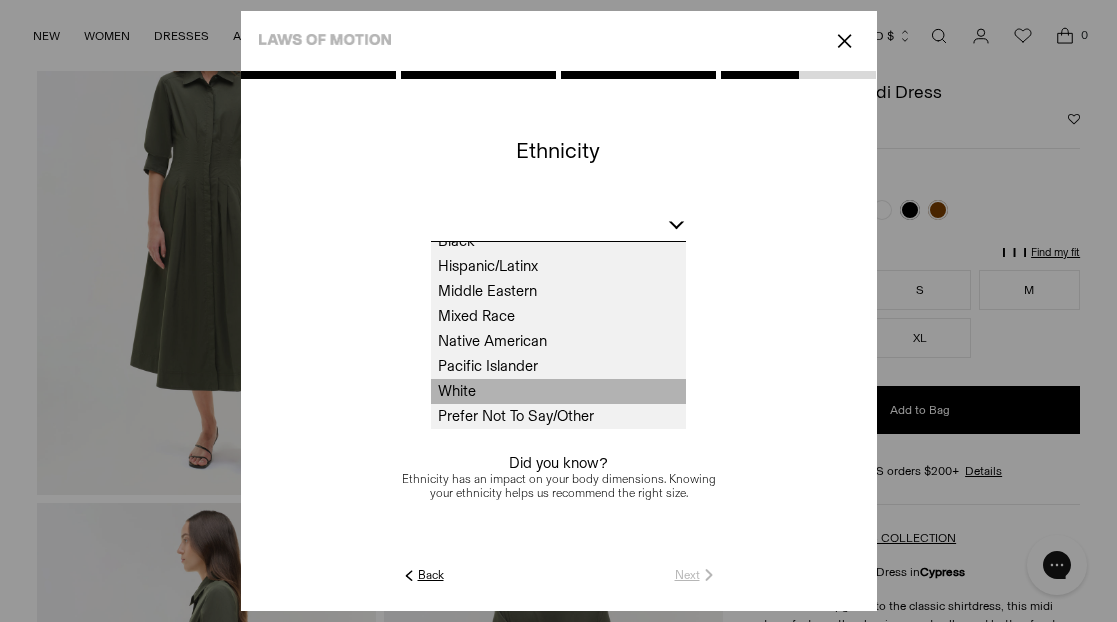 click on "White" at bounding box center [558, 391] 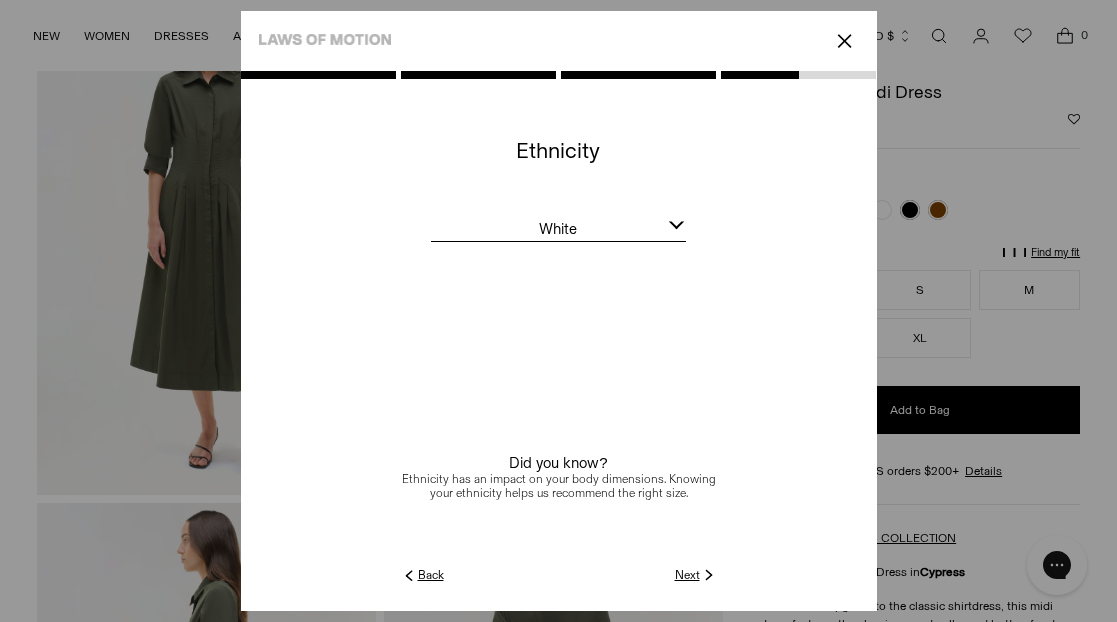click on "Next" 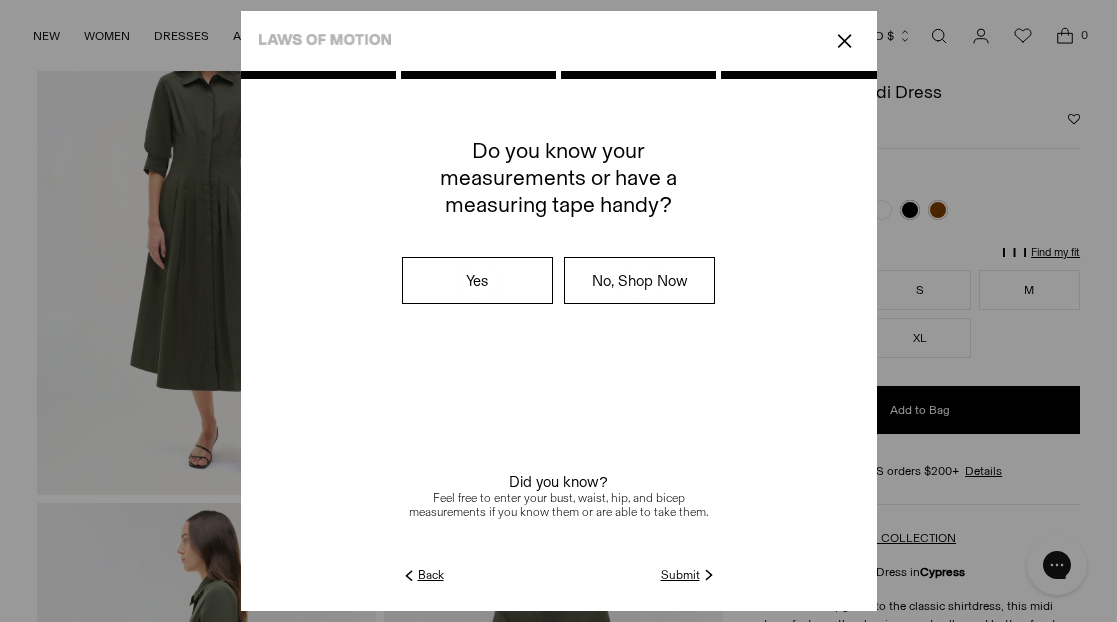 click on "Submit" 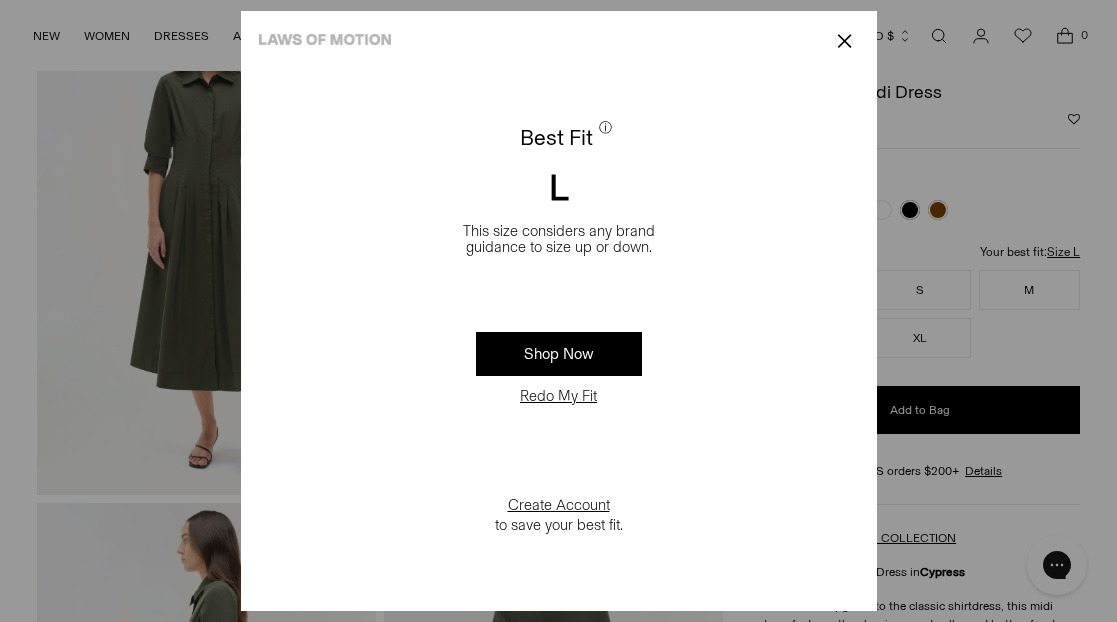 click on "✕" at bounding box center [844, 41] 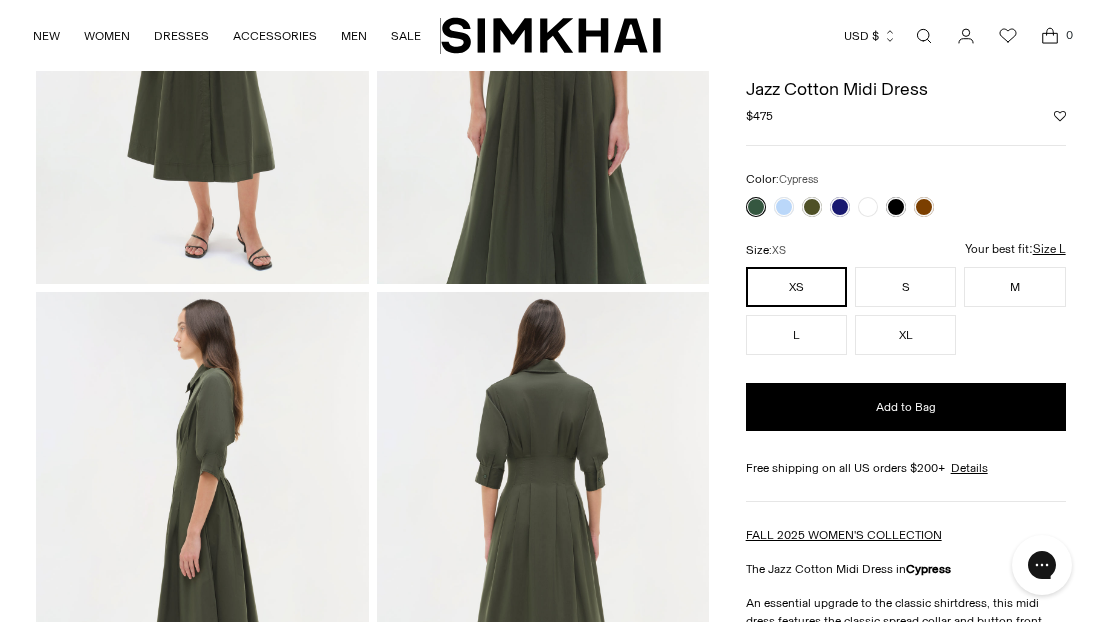 scroll, scrollTop: 299, scrollLeft: 0, axis: vertical 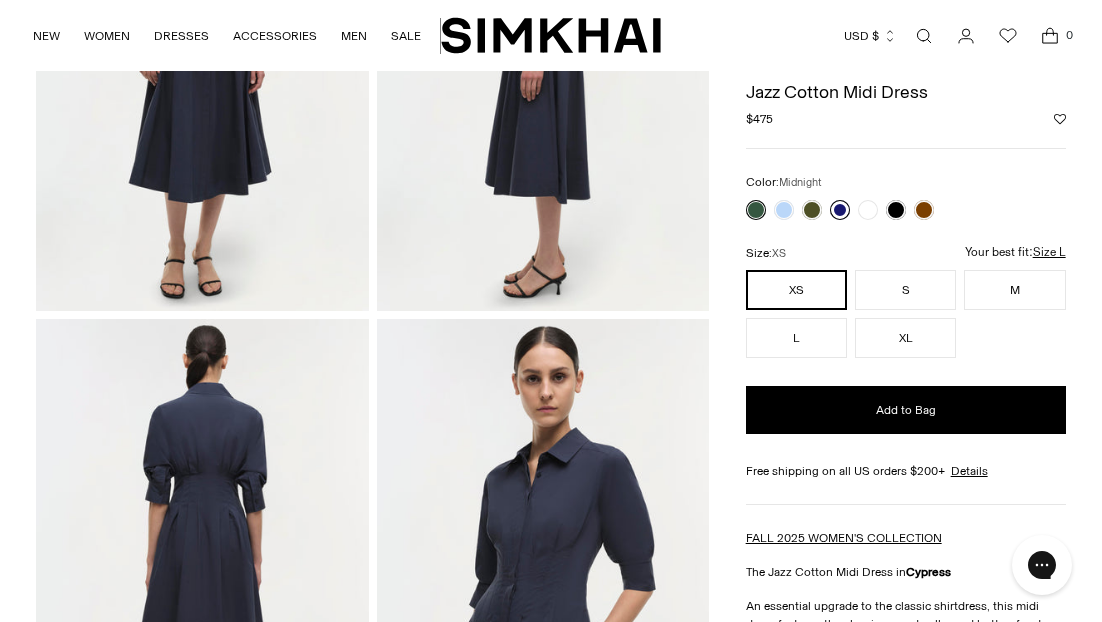 click at bounding box center (840, 210) 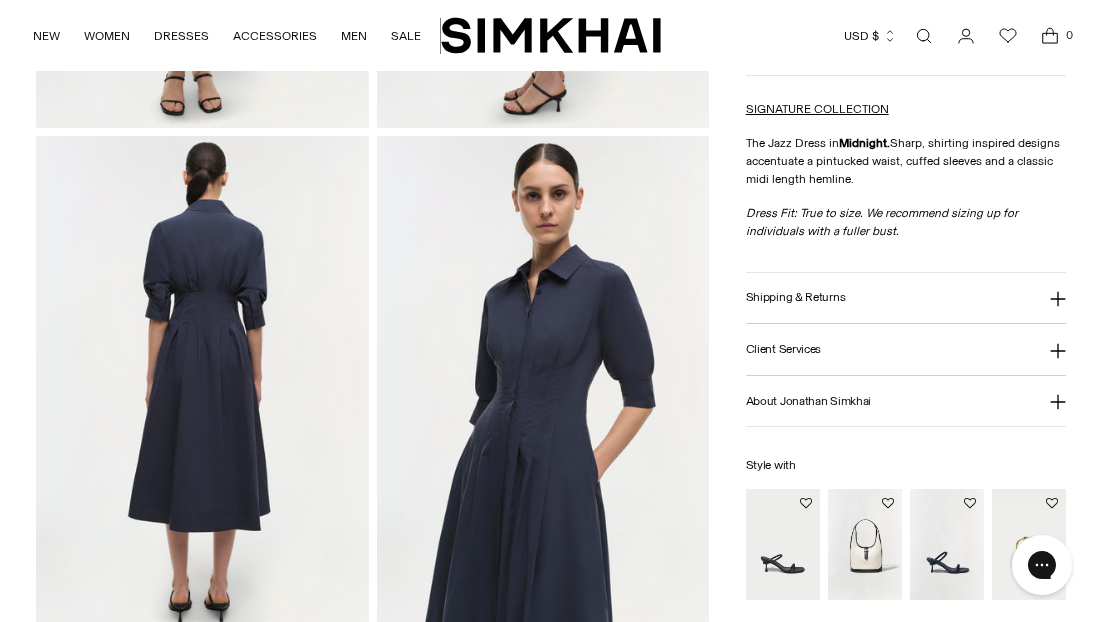 scroll, scrollTop: 0, scrollLeft: 0, axis: both 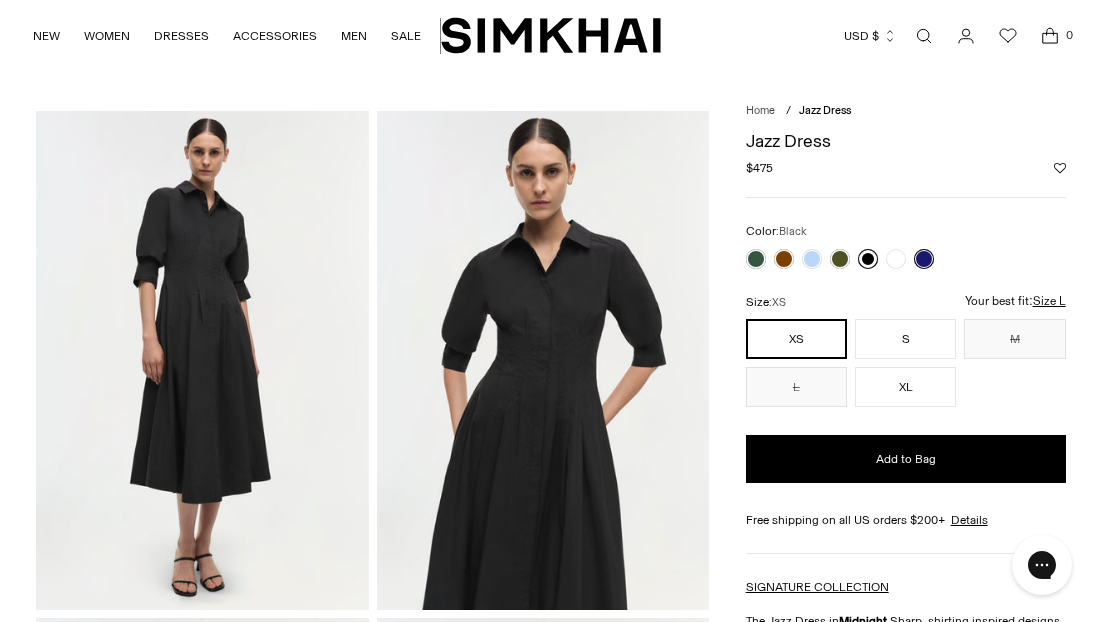 click at bounding box center [868, 259] 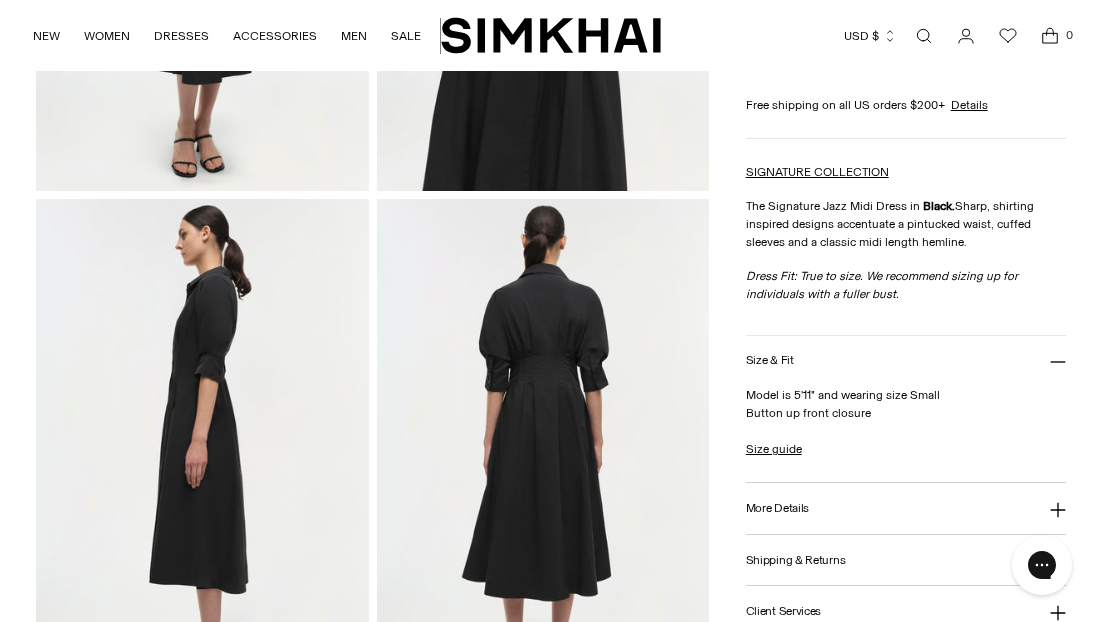 scroll, scrollTop: 0, scrollLeft: 0, axis: both 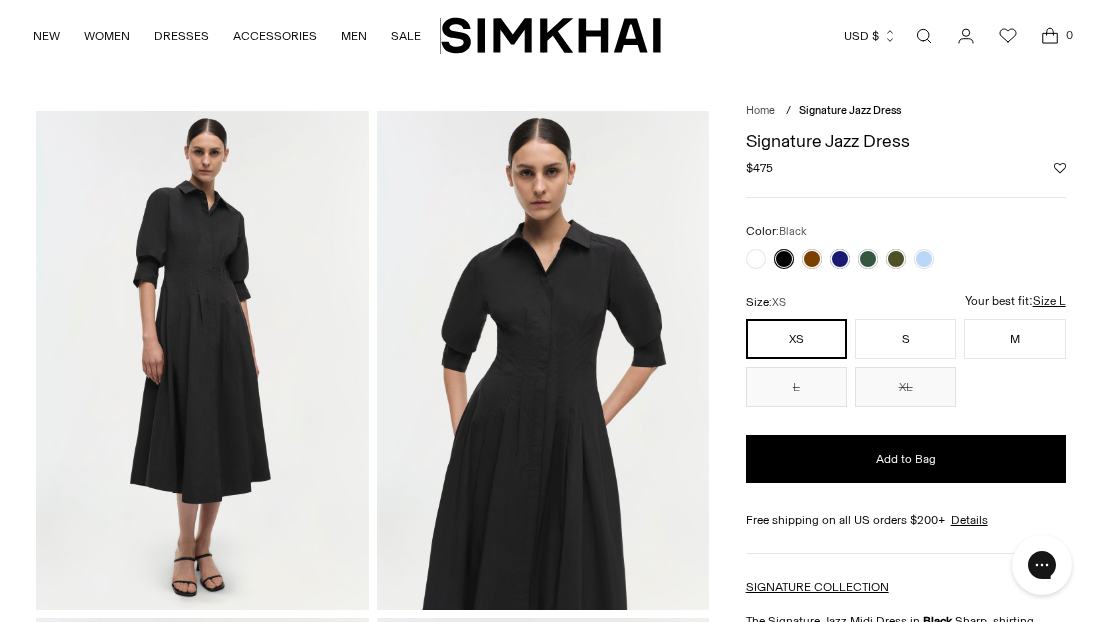 click at bounding box center [784, 259] 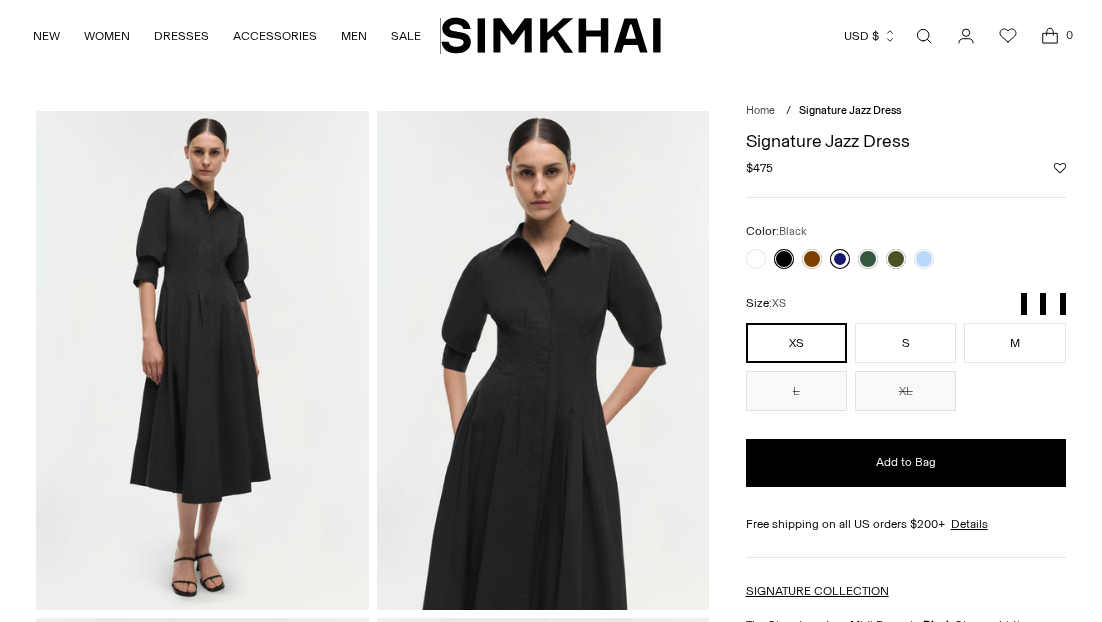 scroll, scrollTop: 0, scrollLeft: 0, axis: both 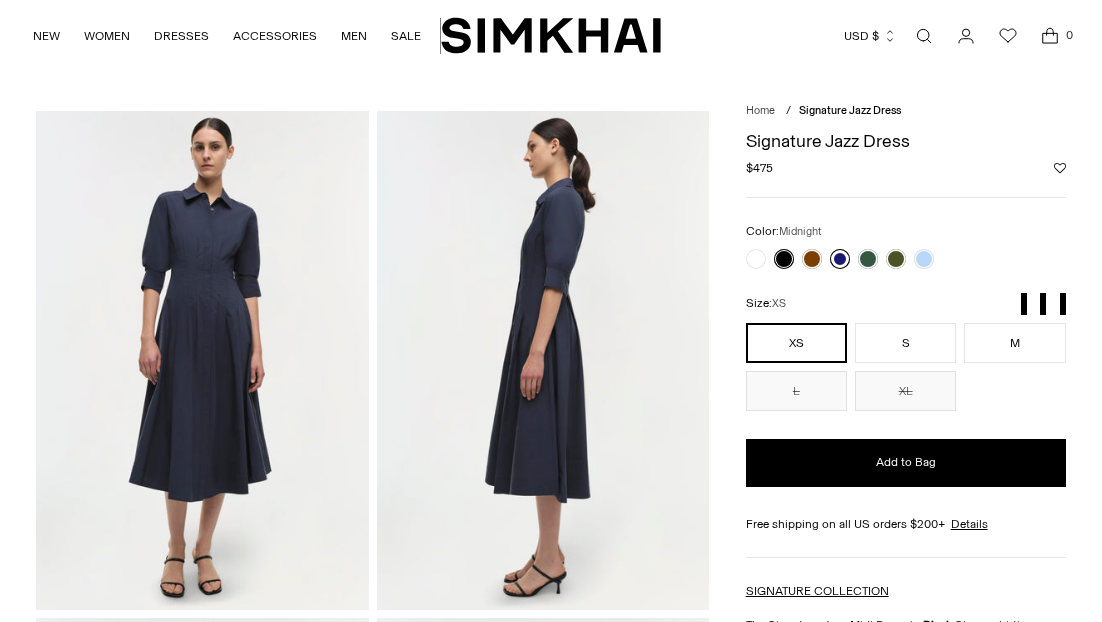 click at bounding box center [840, 259] 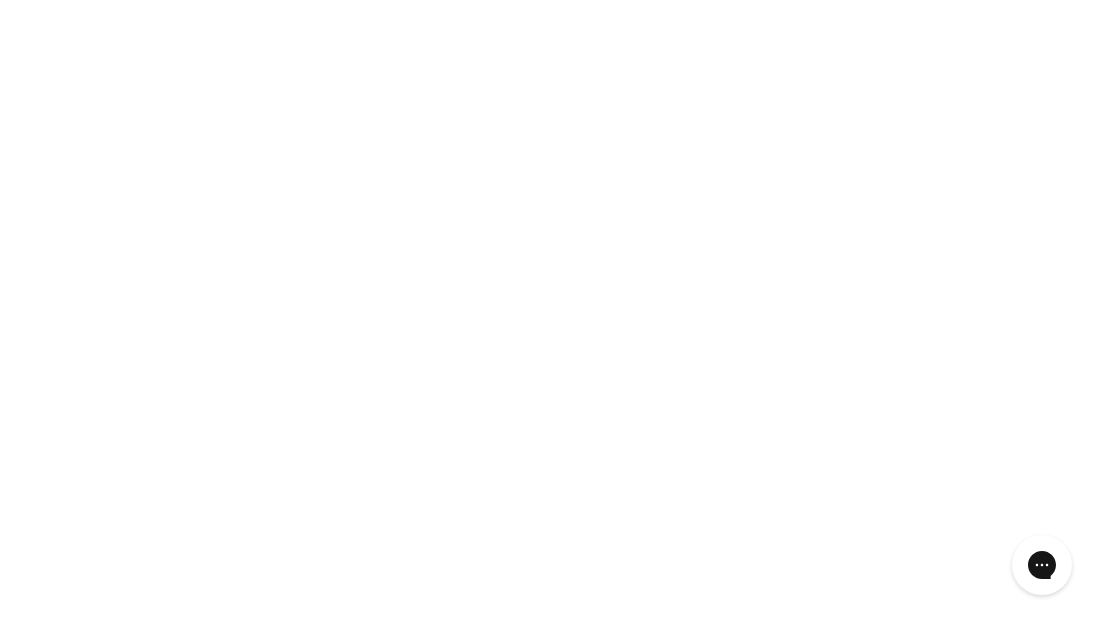 scroll, scrollTop: 0, scrollLeft: 0, axis: both 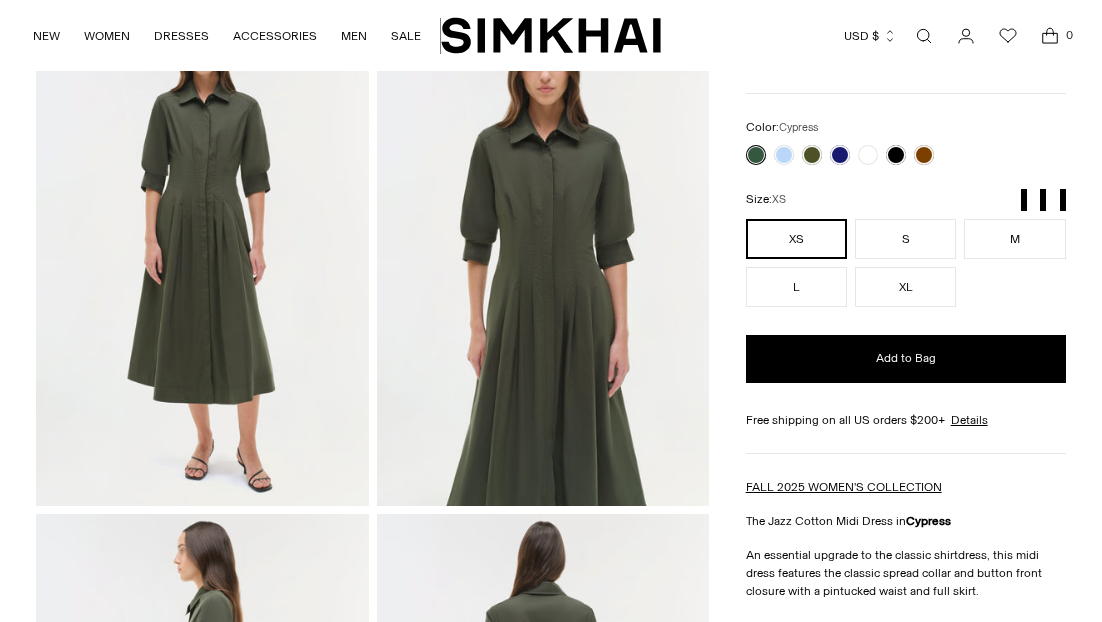click at bounding box center (756, 155) 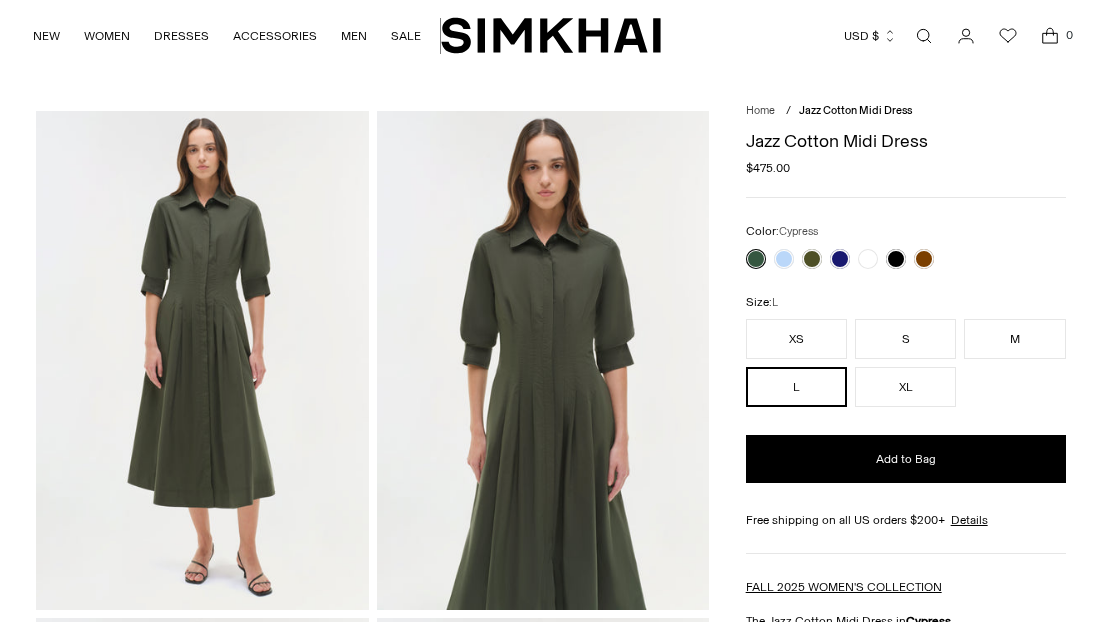 scroll, scrollTop: 0, scrollLeft: 0, axis: both 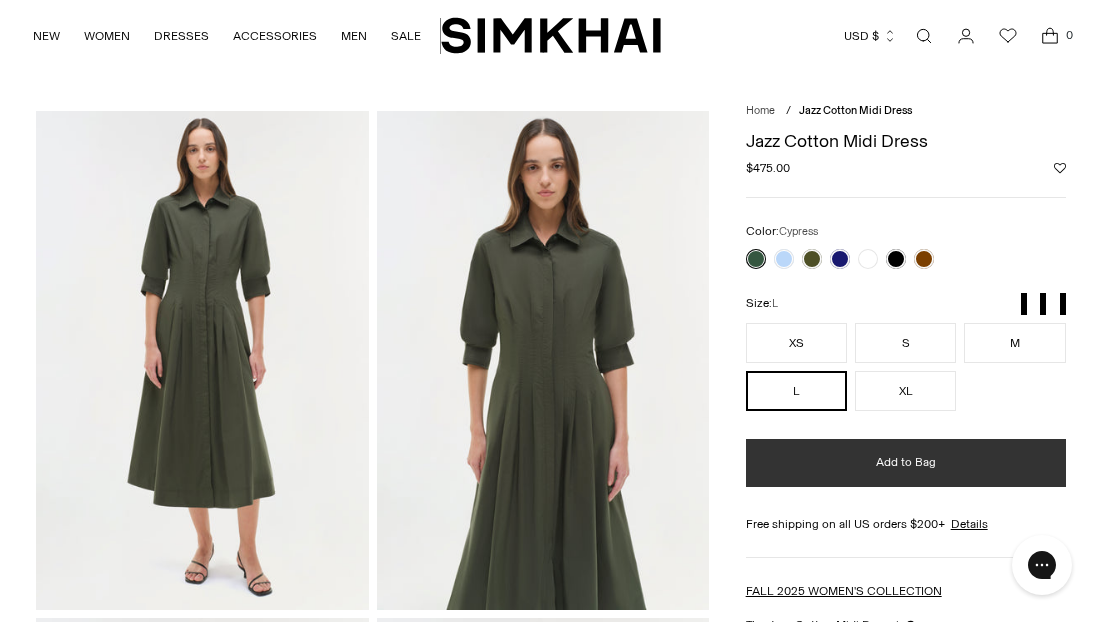 click on "Add to Bag" at bounding box center (906, 463) 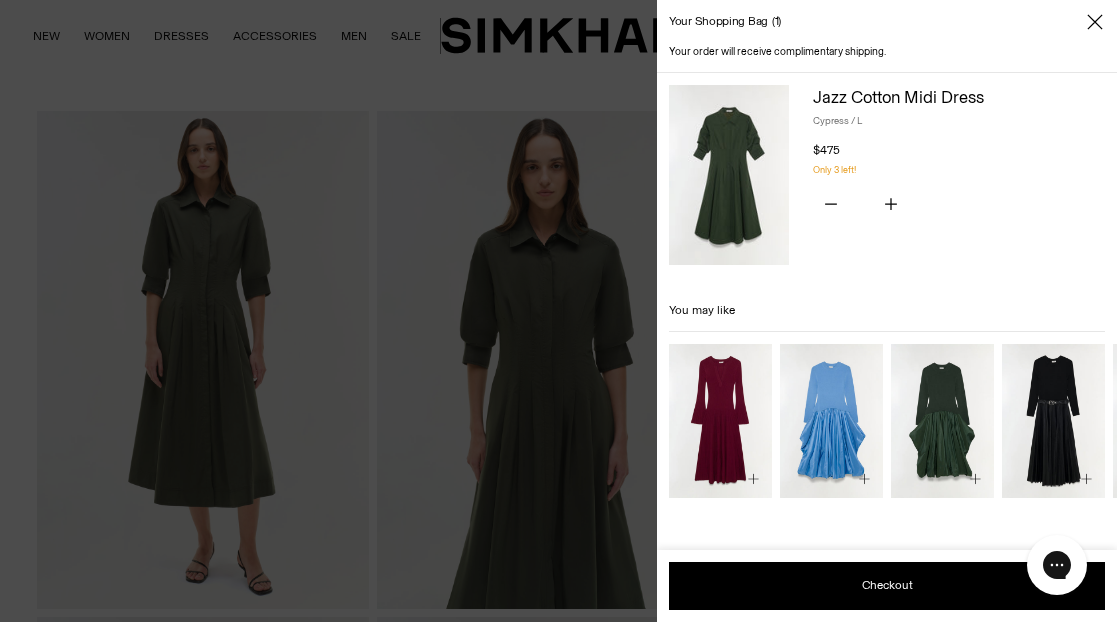 click on "Subtotal
$475
Taxes and shipping calculated at checkout
Checkout
Checkout" at bounding box center (887, 586) 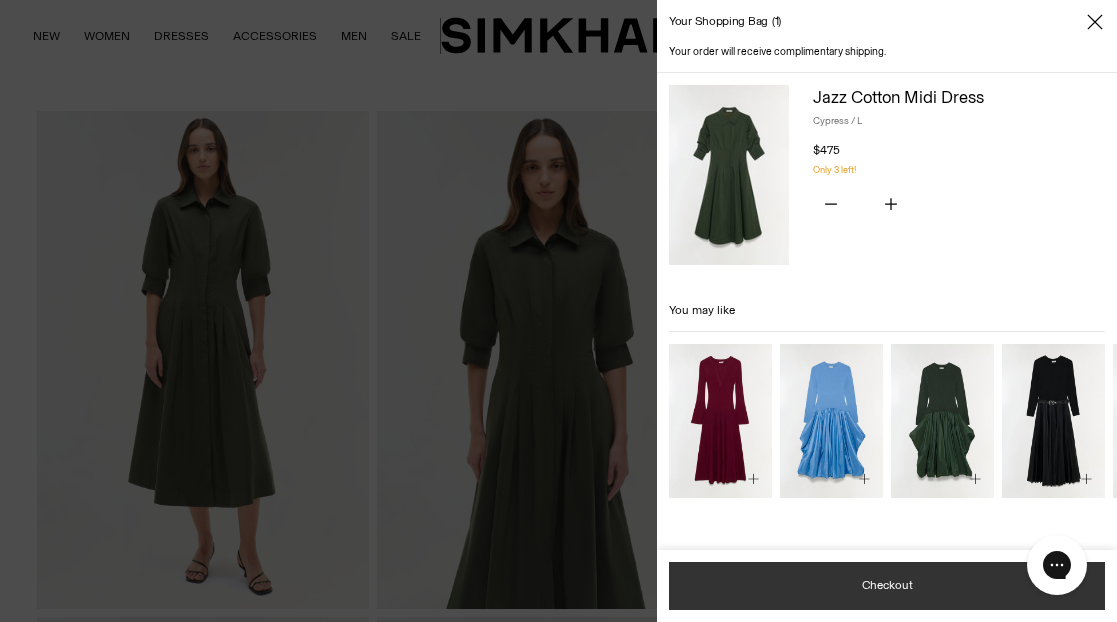 click on "Checkout" at bounding box center [887, 586] 